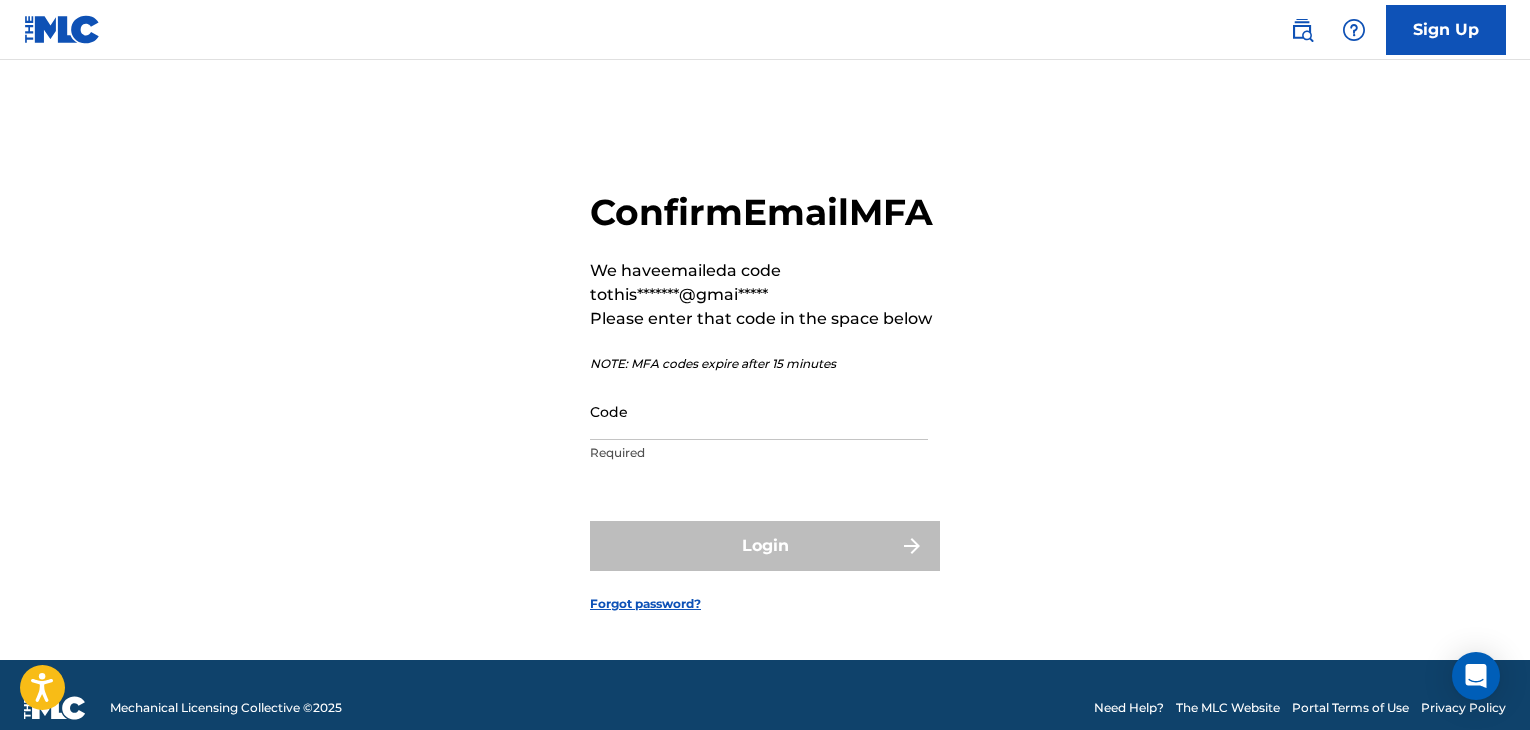 scroll, scrollTop: 0, scrollLeft: 0, axis: both 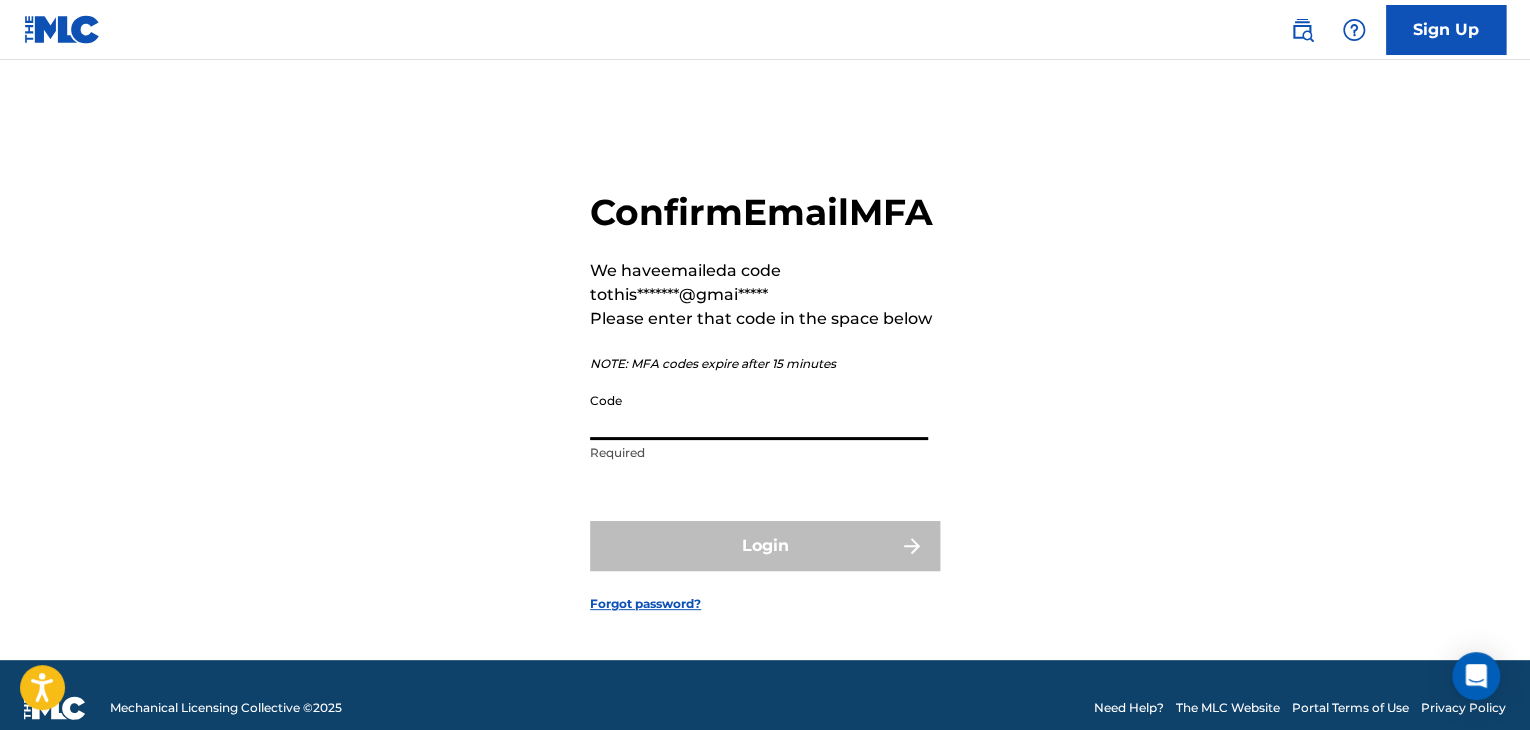 click on "Code" at bounding box center (759, 411) 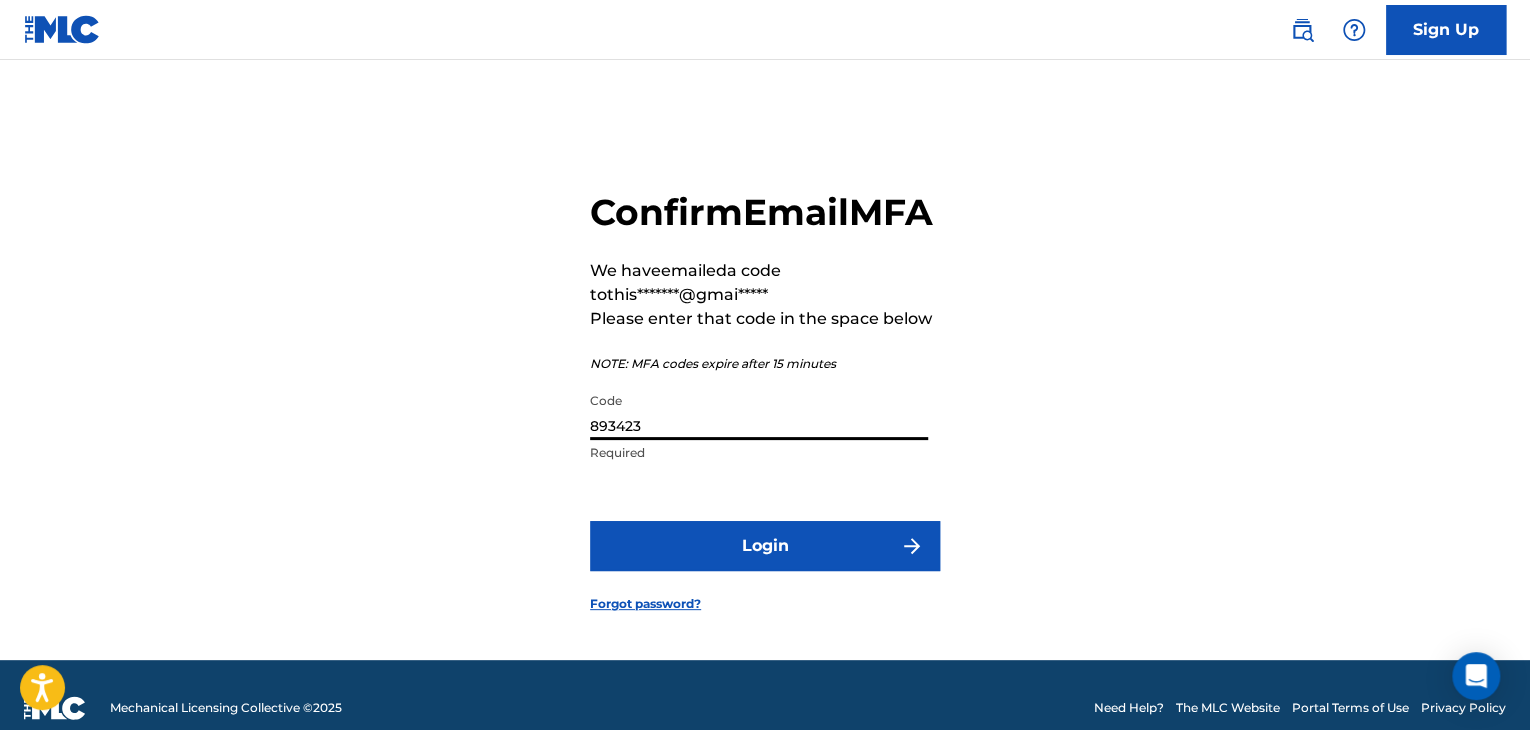 type on "893423" 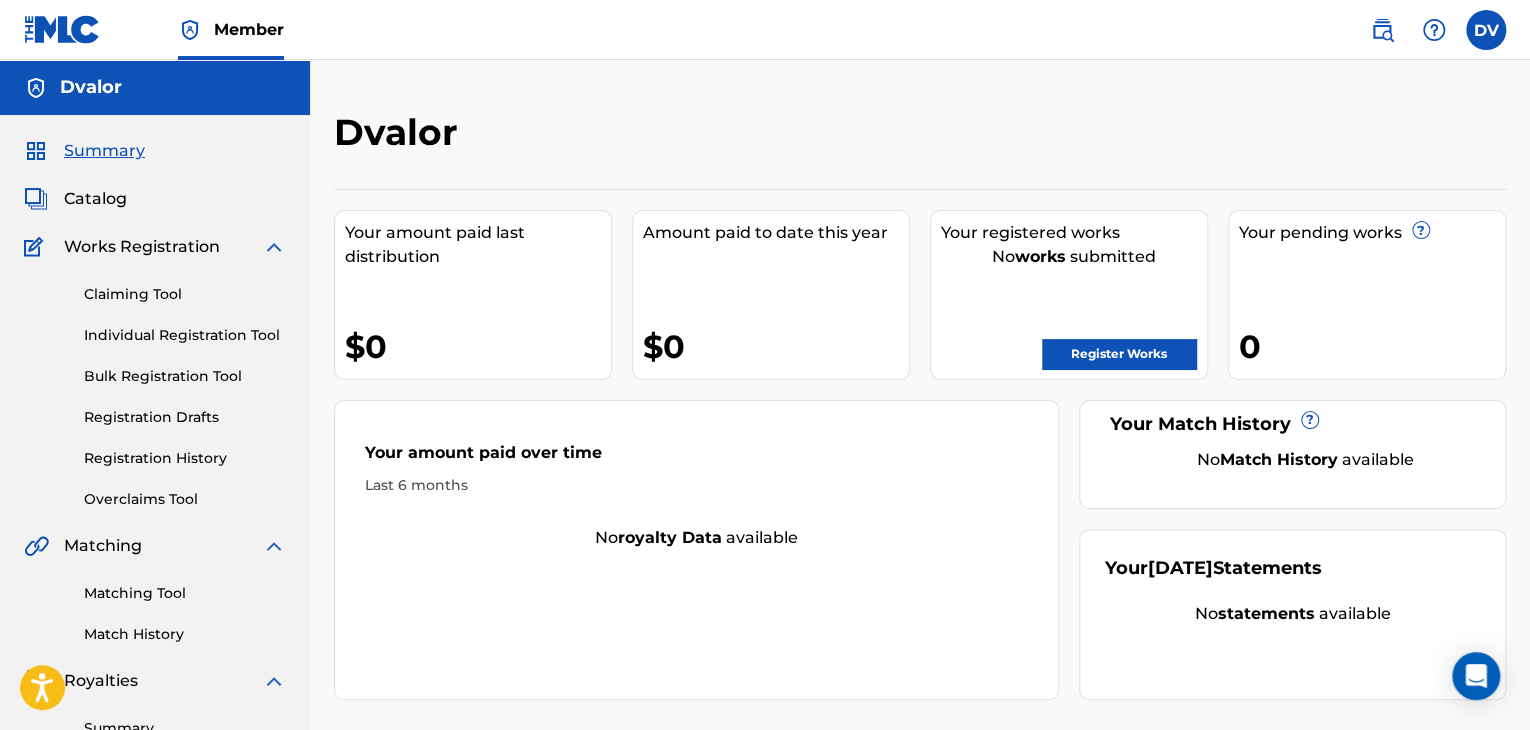 scroll, scrollTop: 0, scrollLeft: 0, axis: both 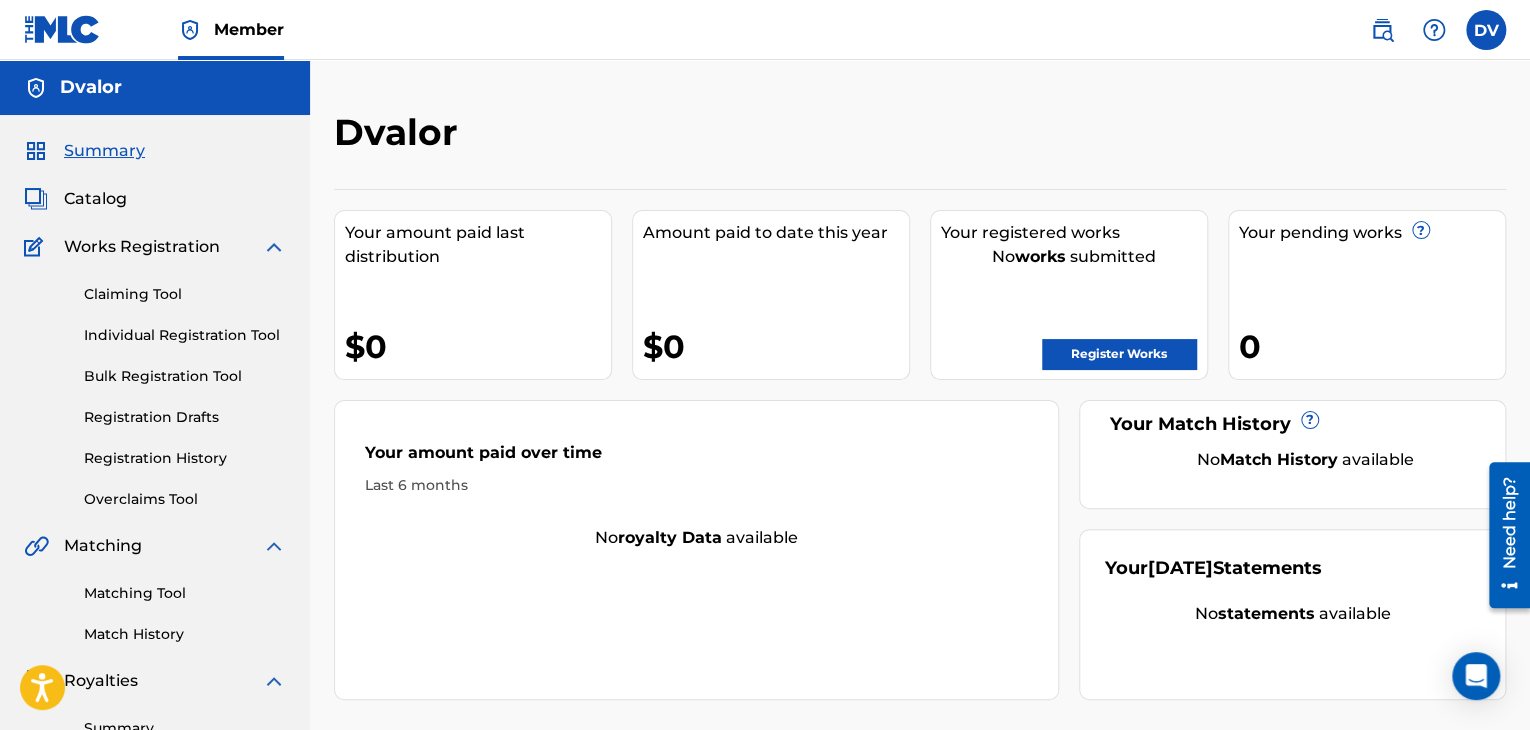 click on "Dvalor Your amount paid last distribution   $0 Amount paid to date this year   $0 Your registered works   No  works   submitted Register Works Your pending works   ? 0 Your Match History ? No  Match History   available Your amount paid over time Last 6 months No  royalty data   available Your  [DATE]  Statements No  statements   available" at bounding box center (920, 602) 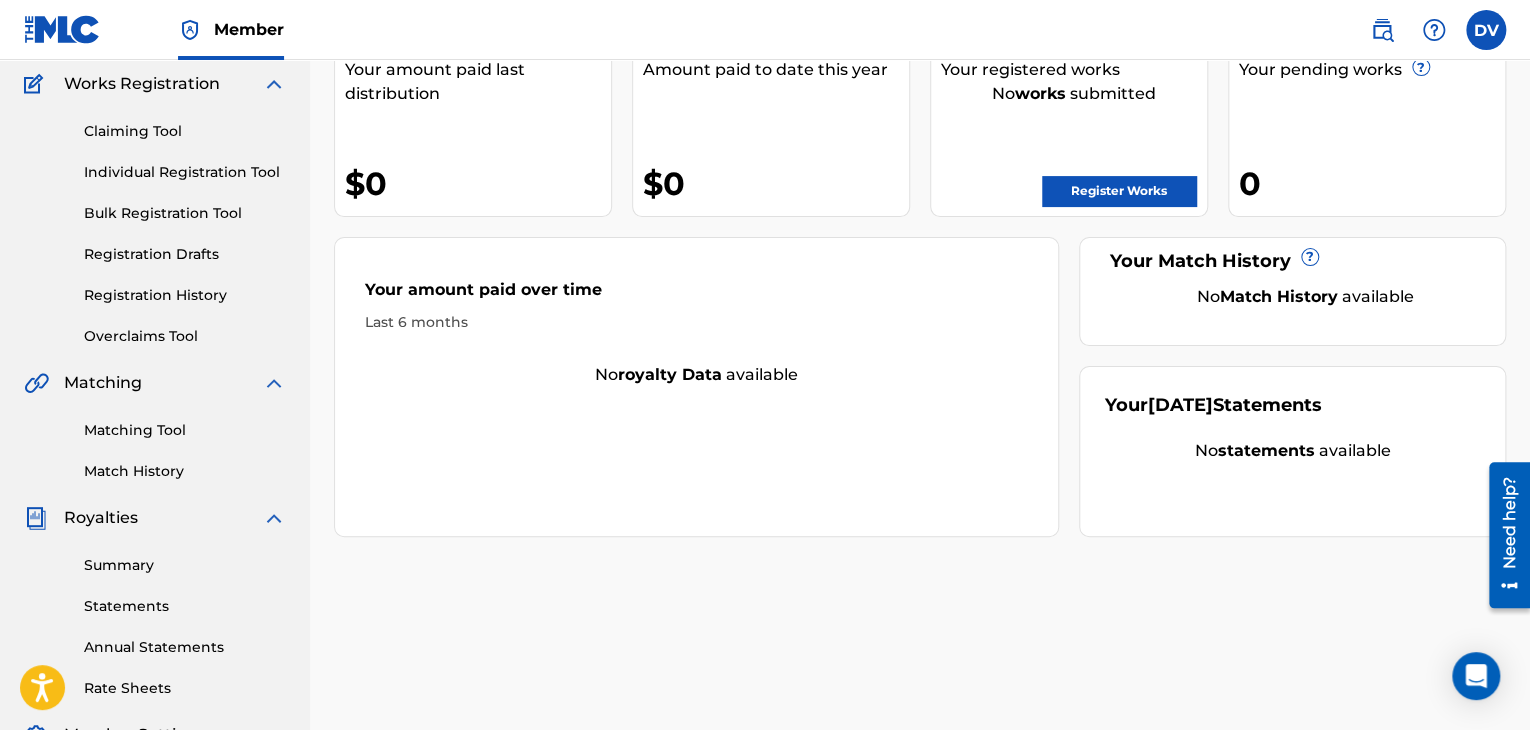 scroll, scrollTop: 0, scrollLeft: 0, axis: both 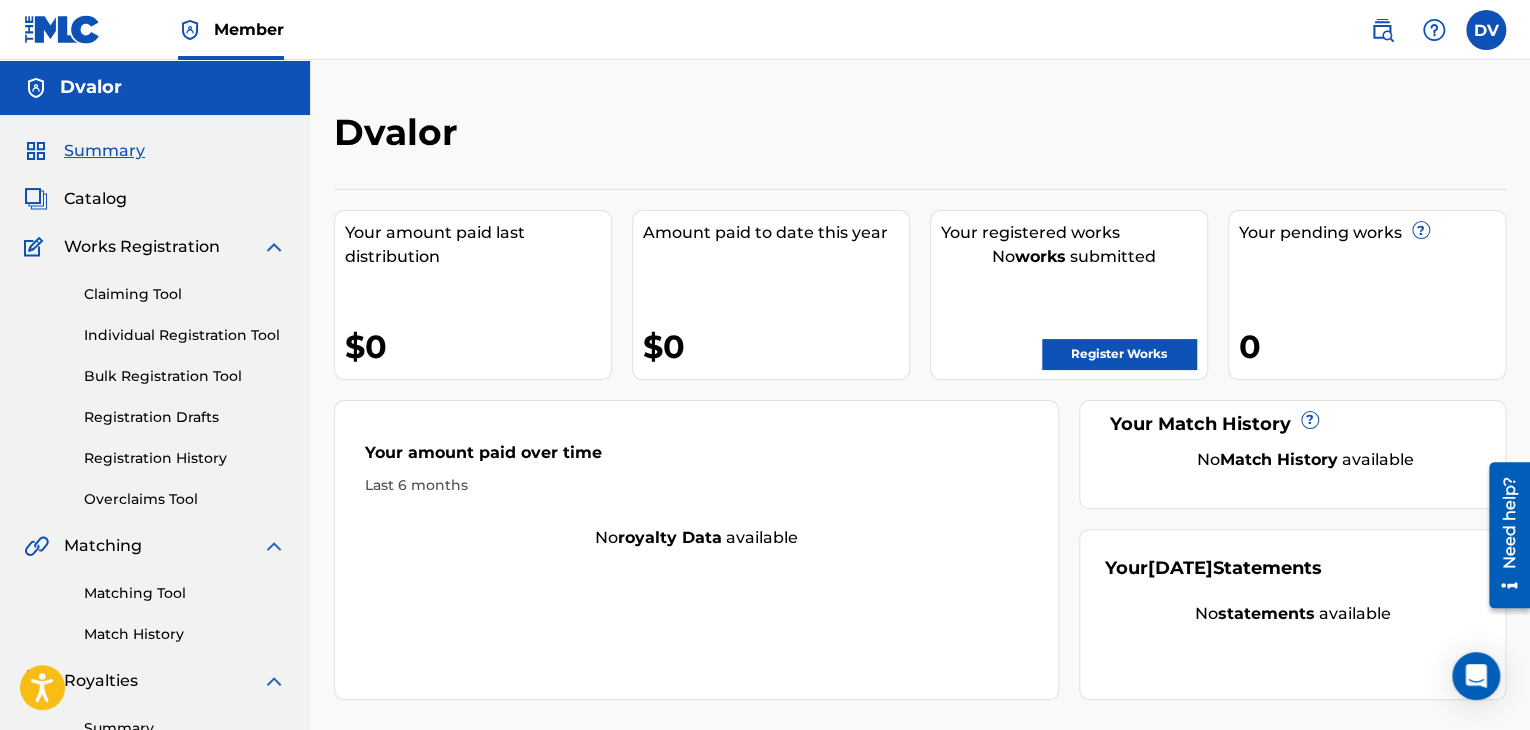 click on "Summary Catalog Works Registration Claiming Tool Individual Registration Tool Bulk Registration Tool Registration Drafts Registration History Overclaims Tool Matching Matching Tool Match History Royalties Summary Statements Annual Statements Rate Sheets Member Settings Banking Information Member Information User Permissions Contact Information Member Benefits" at bounding box center (155, 629) 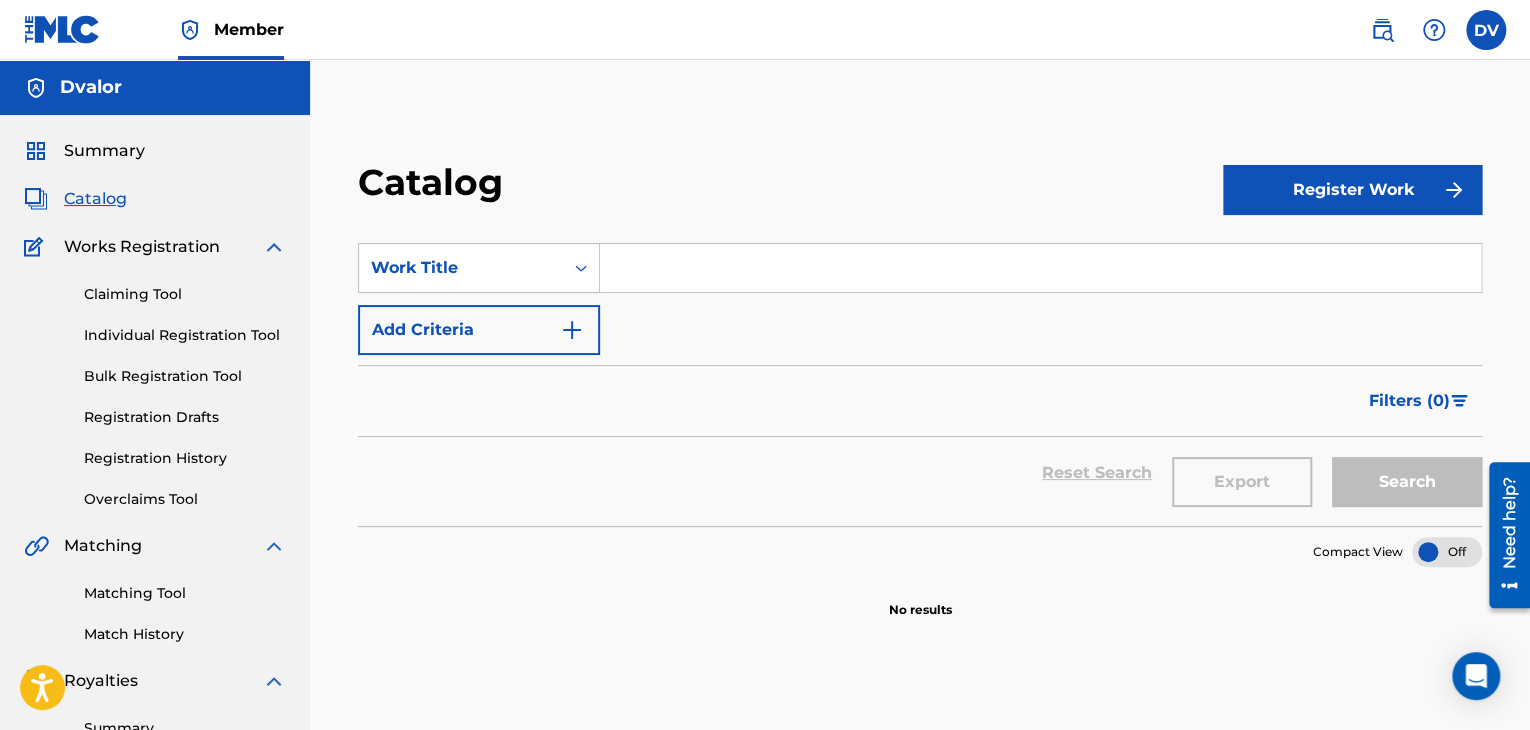 click on "Summary" at bounding box center (104, 151) 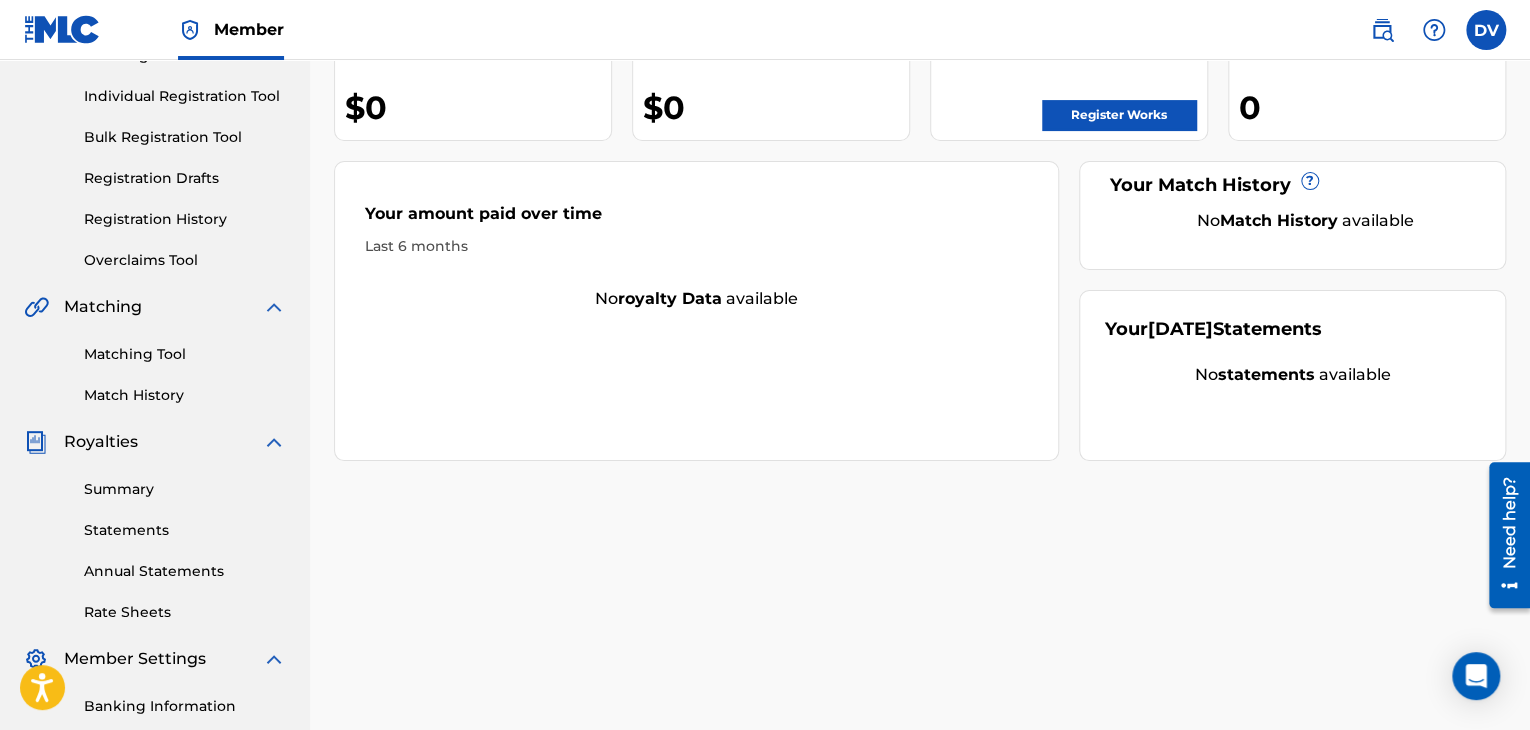scroll, scrollTop: 163, scrollLeft: 0, axis: vertical 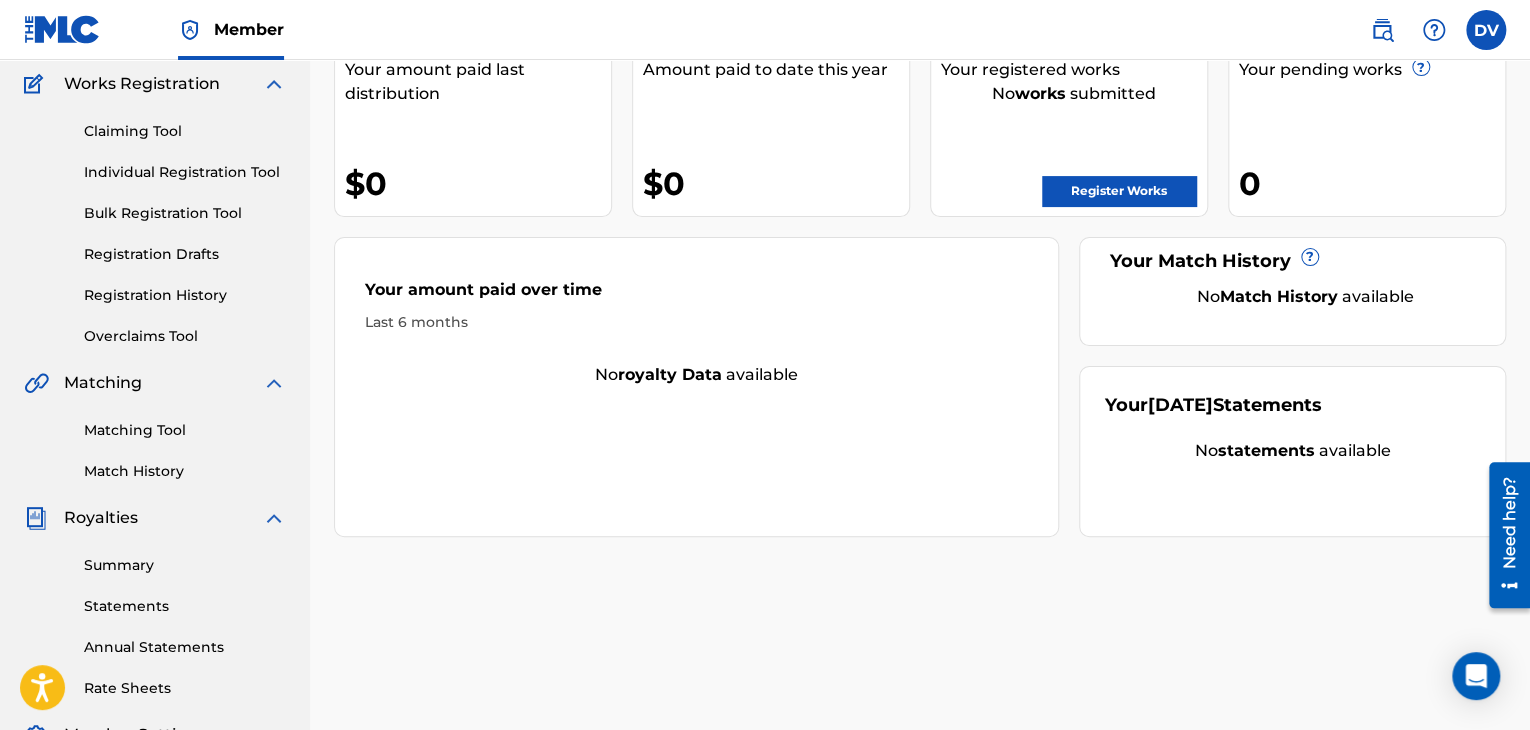 click on "Registration History" at bounding box center [185, 295] 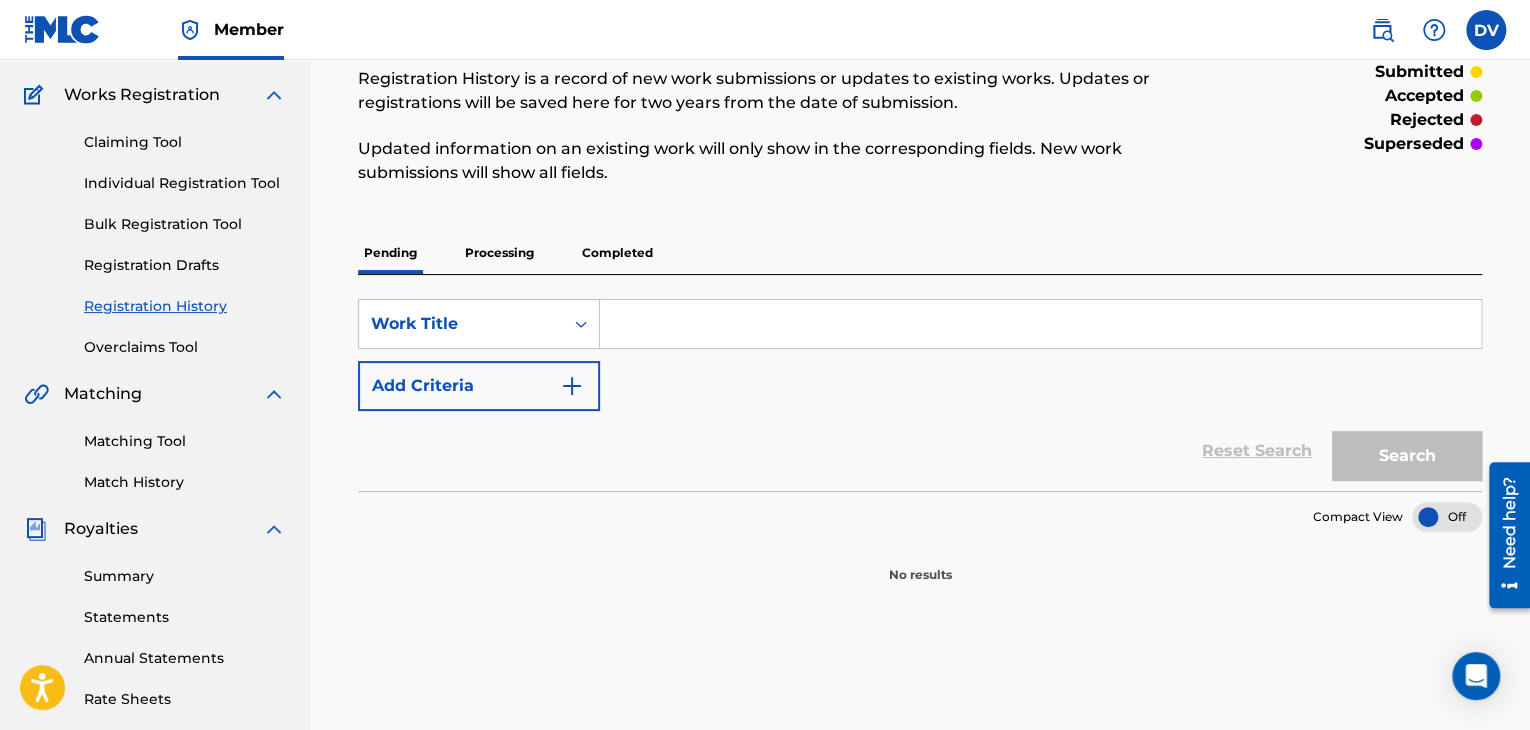scroll, scrollTop: 0, scrollLeft: 0, axis: both 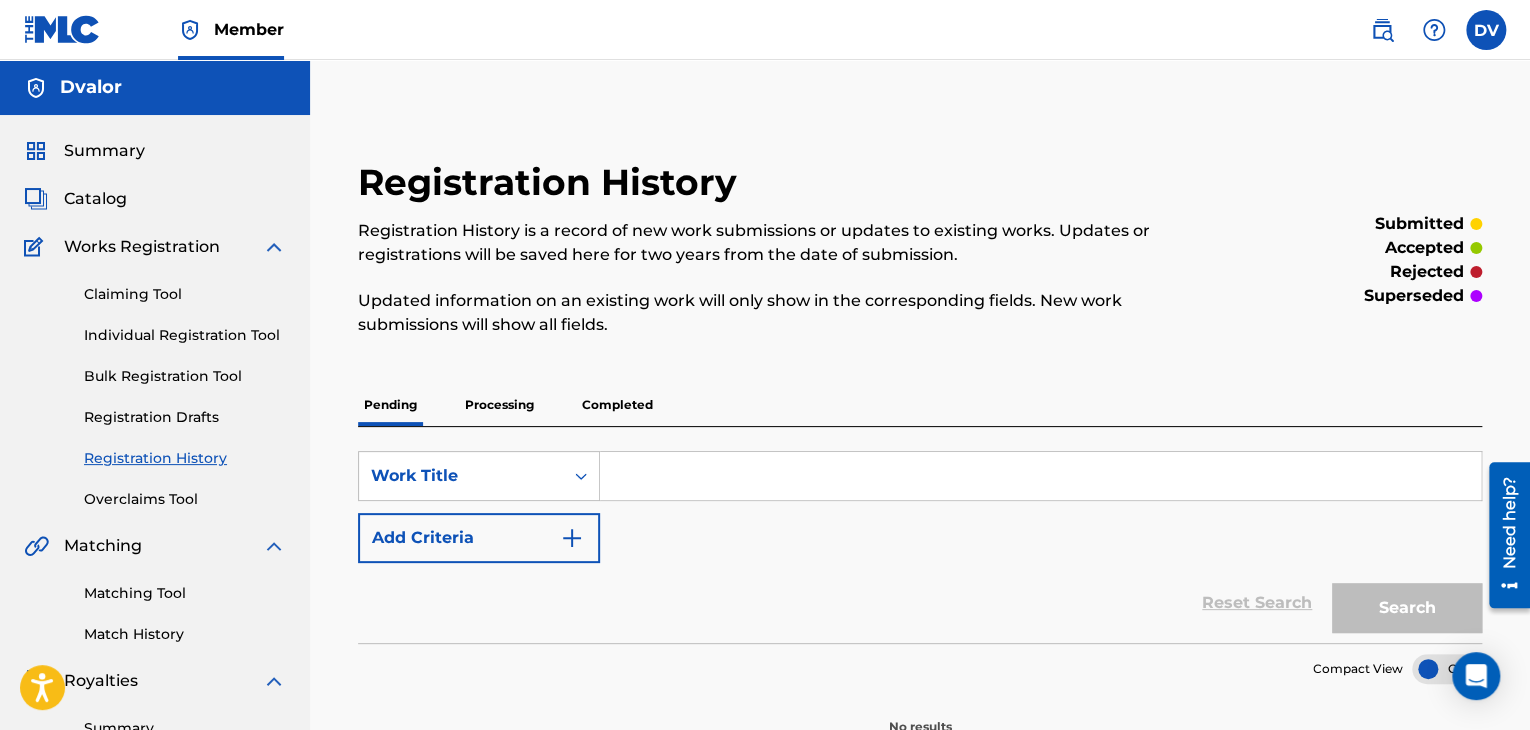 click on "Claiming Tool" at bounding box center (185, 294) 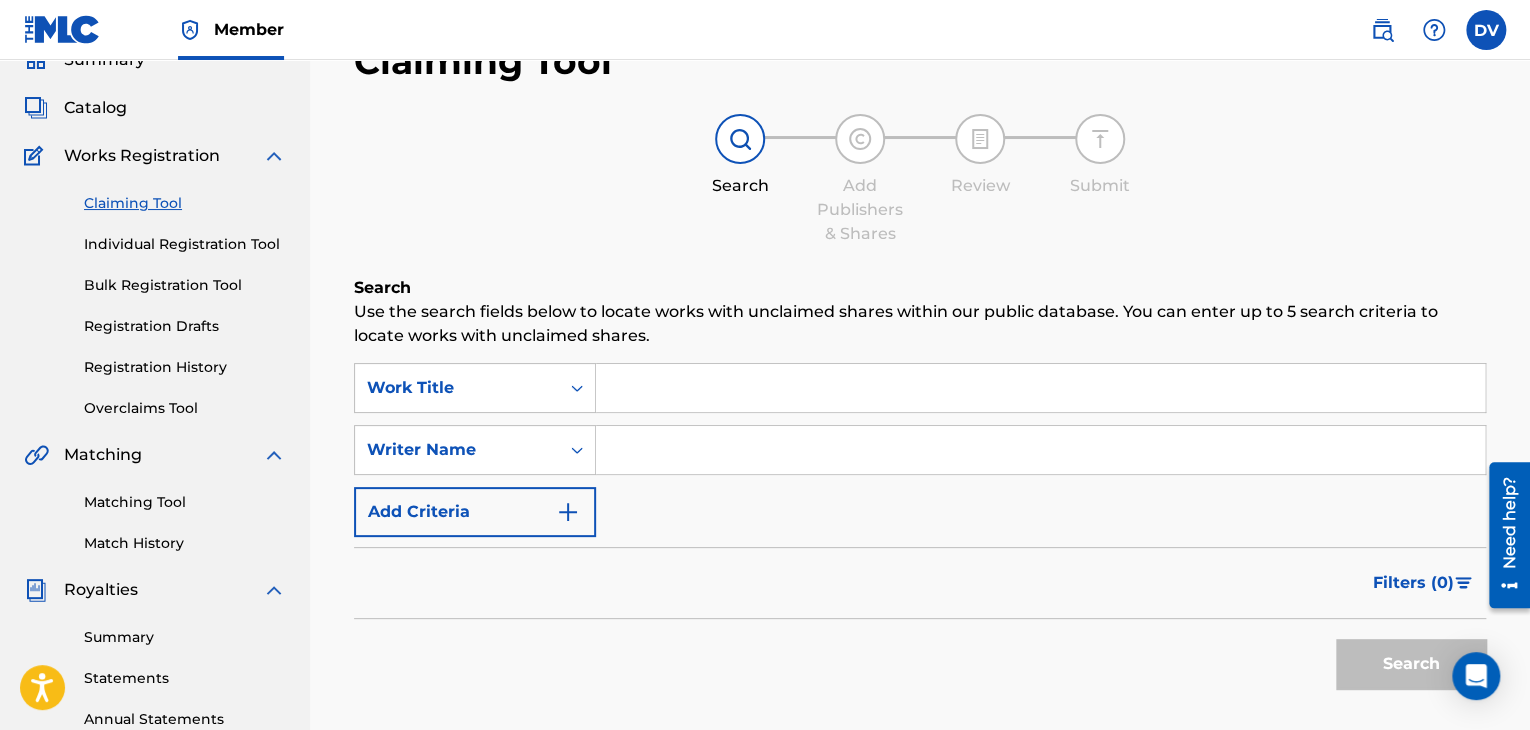 scroll, scrollTop: 0, scrollLeft: 0, axis: both 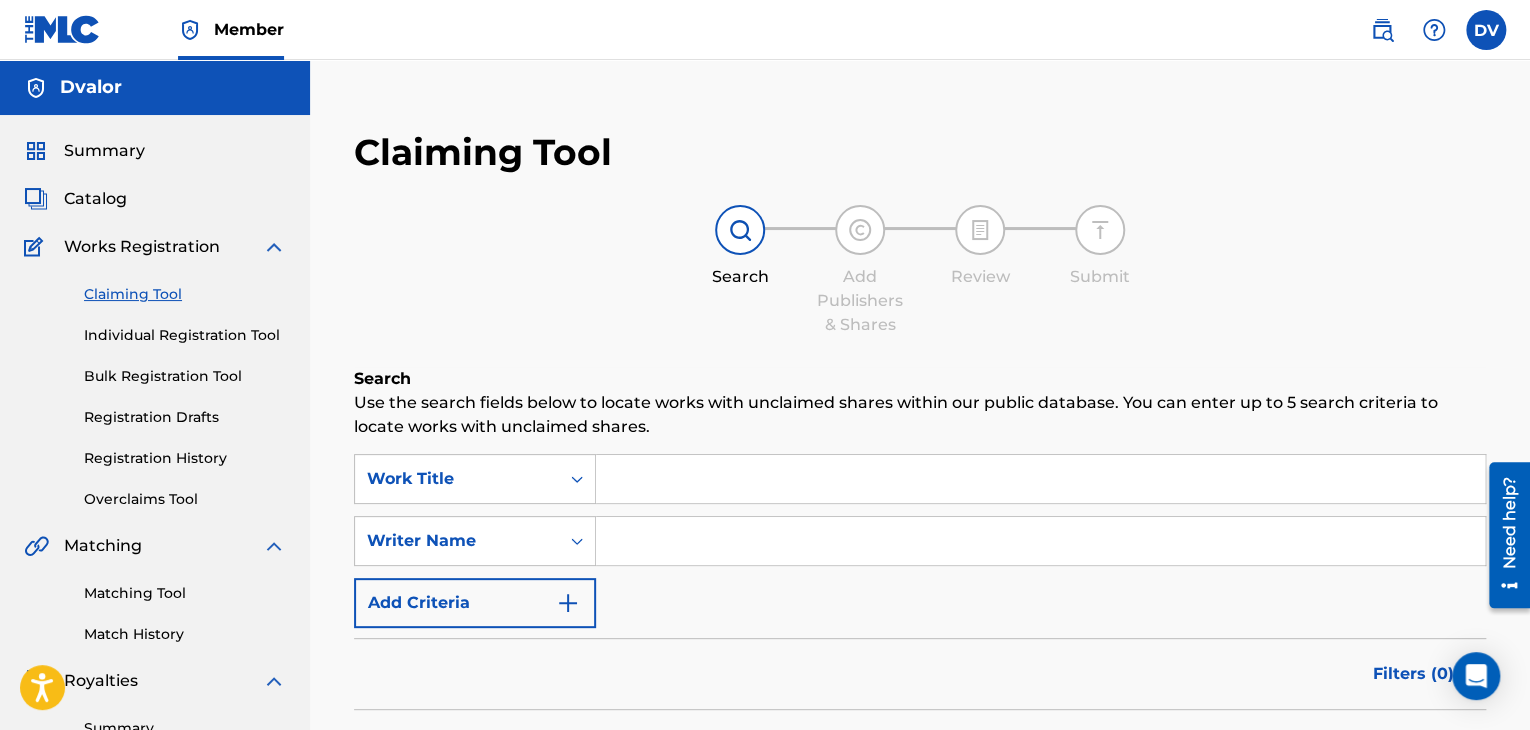 click on "Individual Registration Tool" at bounding box center [185, 335] 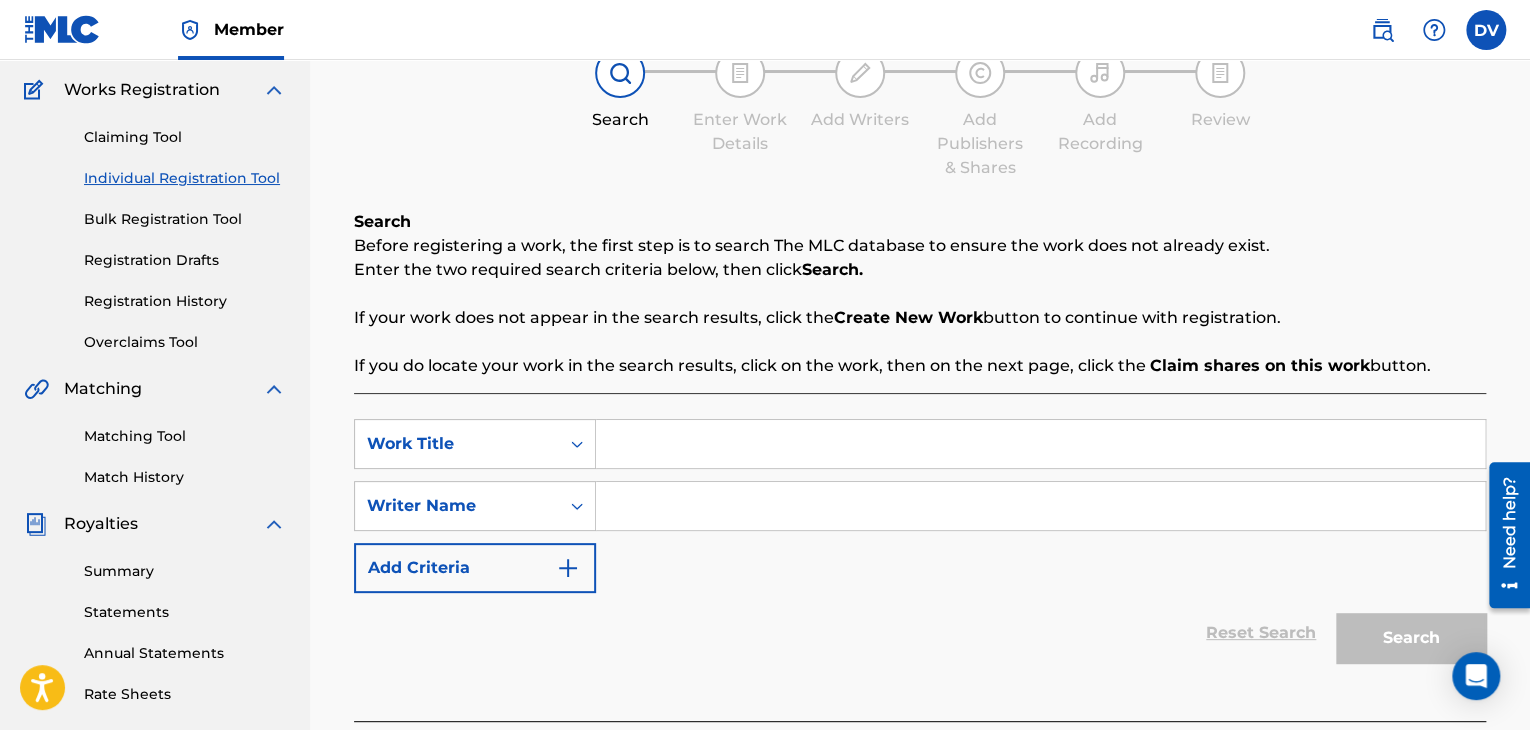 scroll, scrollTop: 158, scrollLeft: 0, axis: vertical 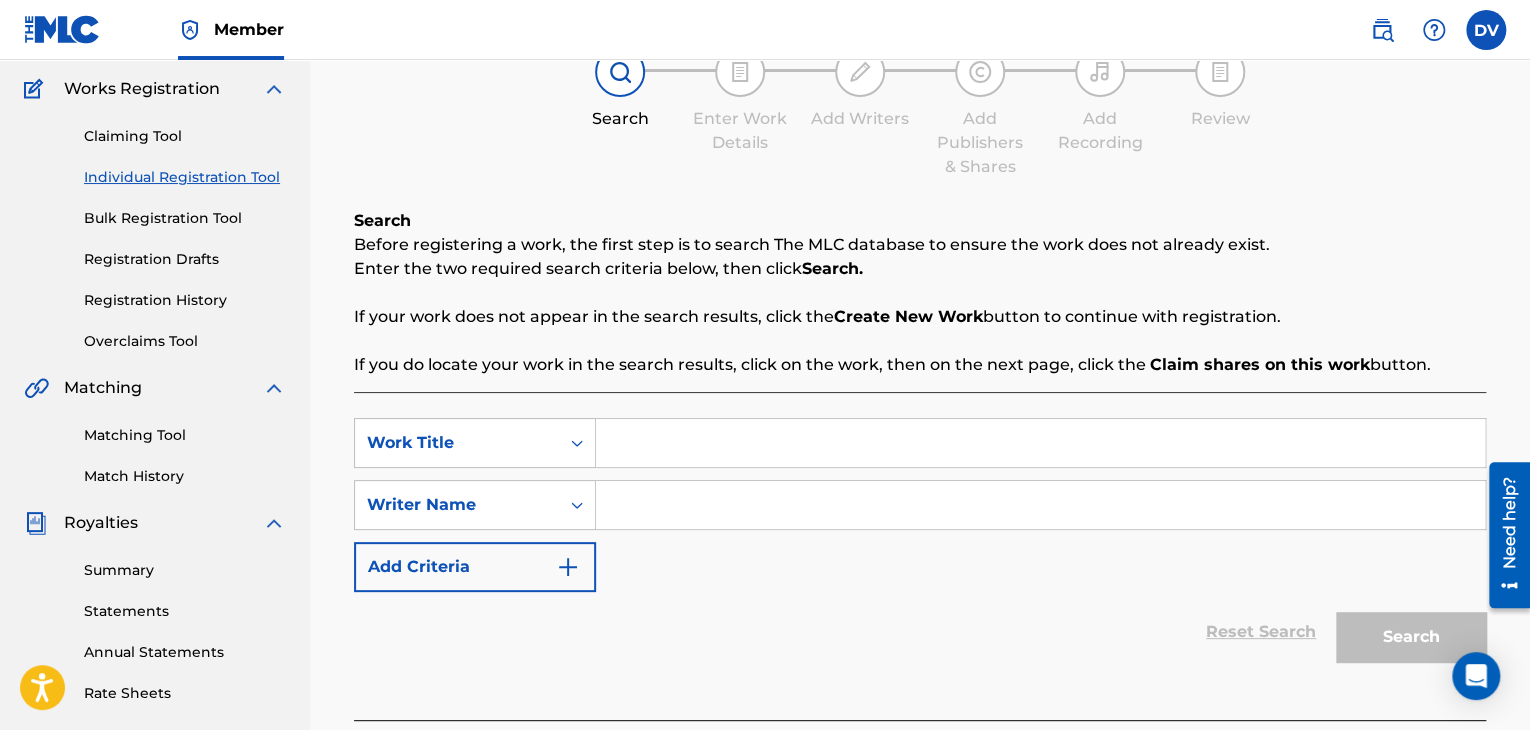 click on "Registration Drafts" at bounding box center [185, 259] 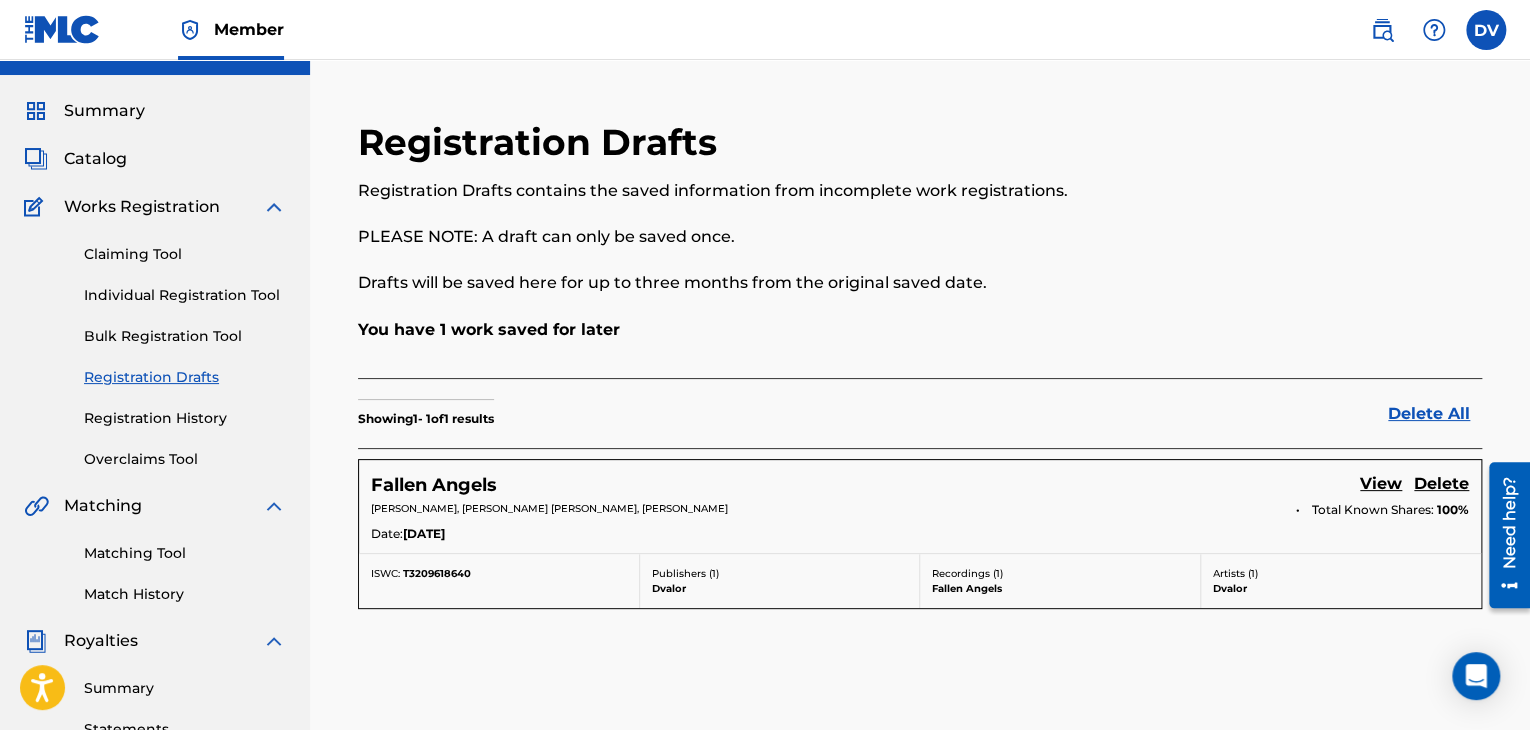 scroll, scrollTop: 26, scrollLeft: 0, axis: vertical 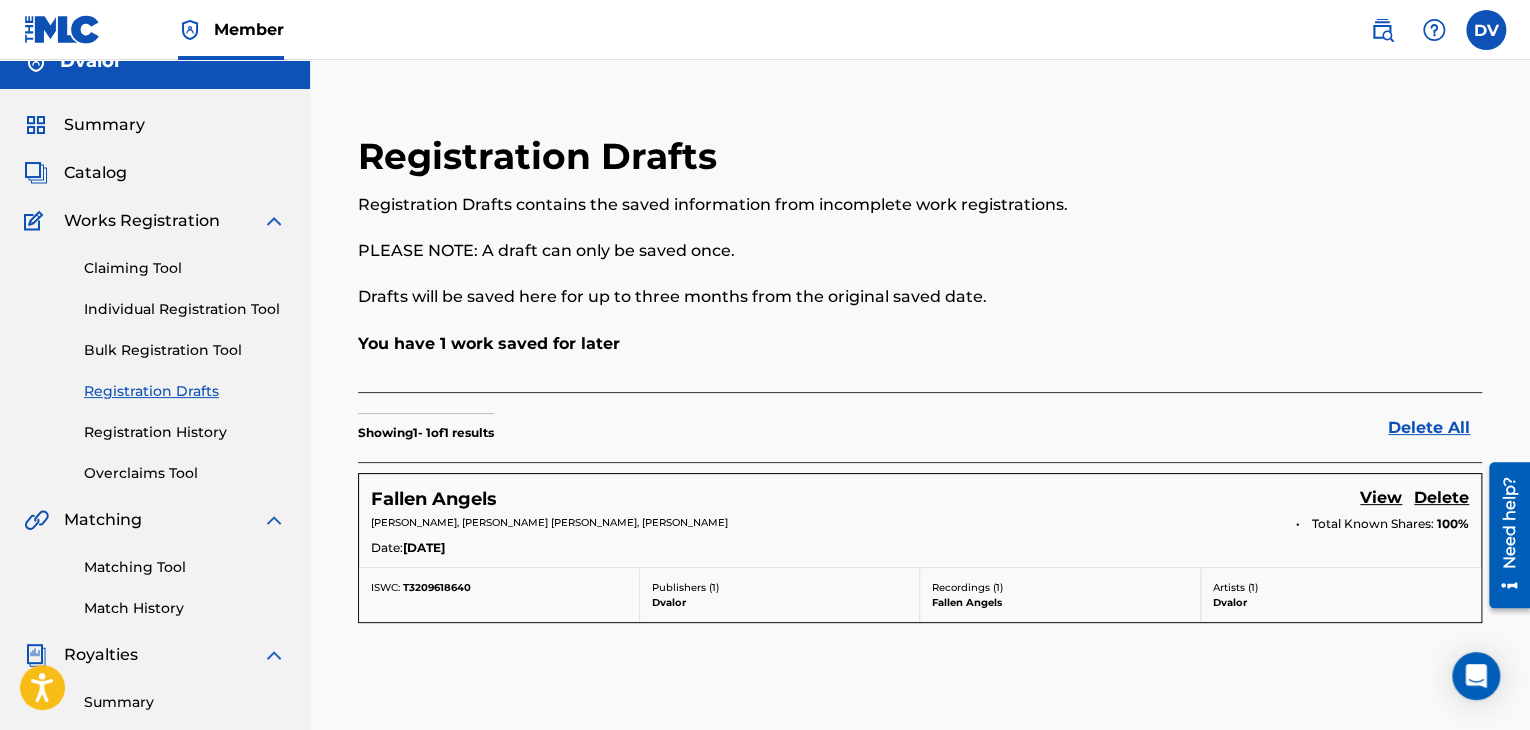 click on "Catalog" at bounding box center (95, 173) 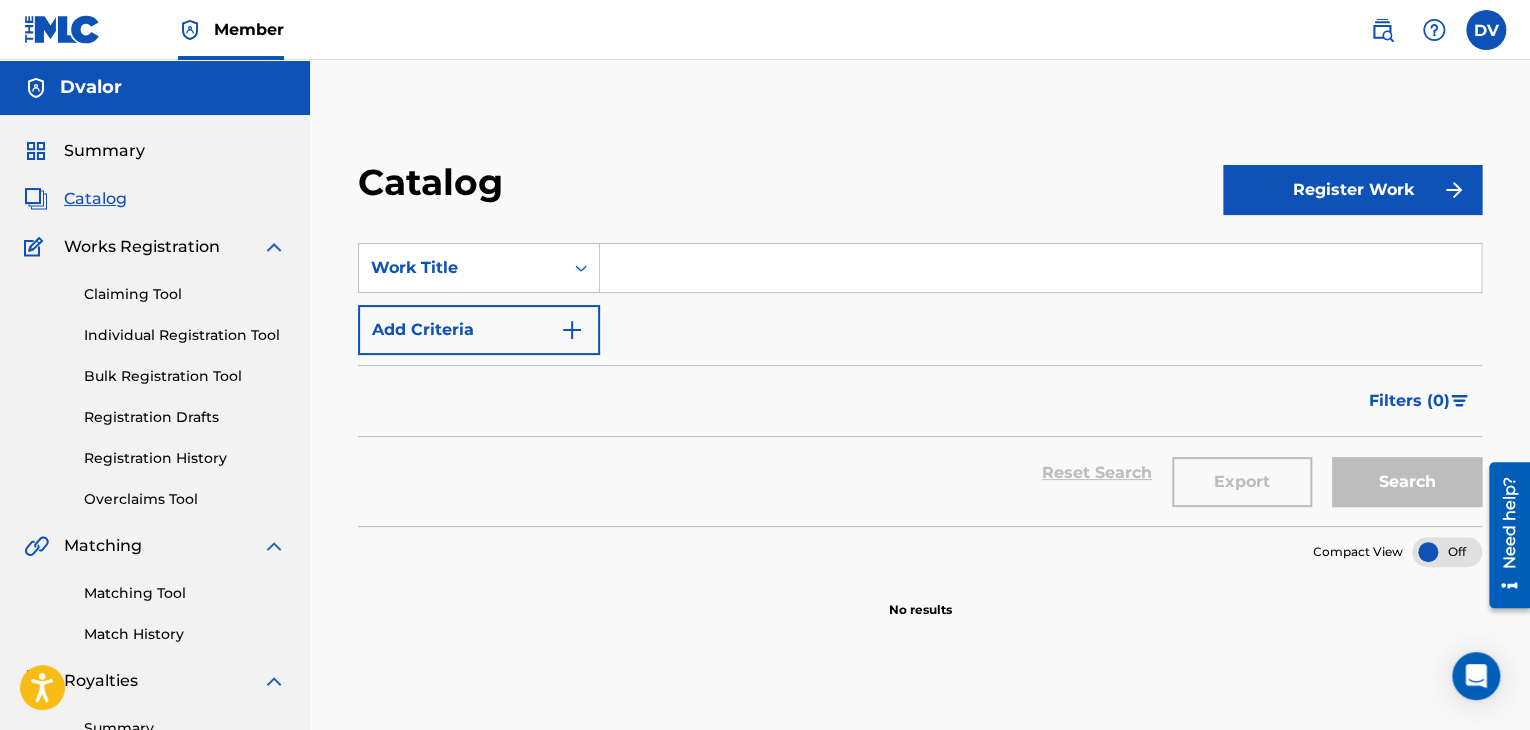 scroll, scrollTop: 26, scrollLeft: 0, axis: vertical 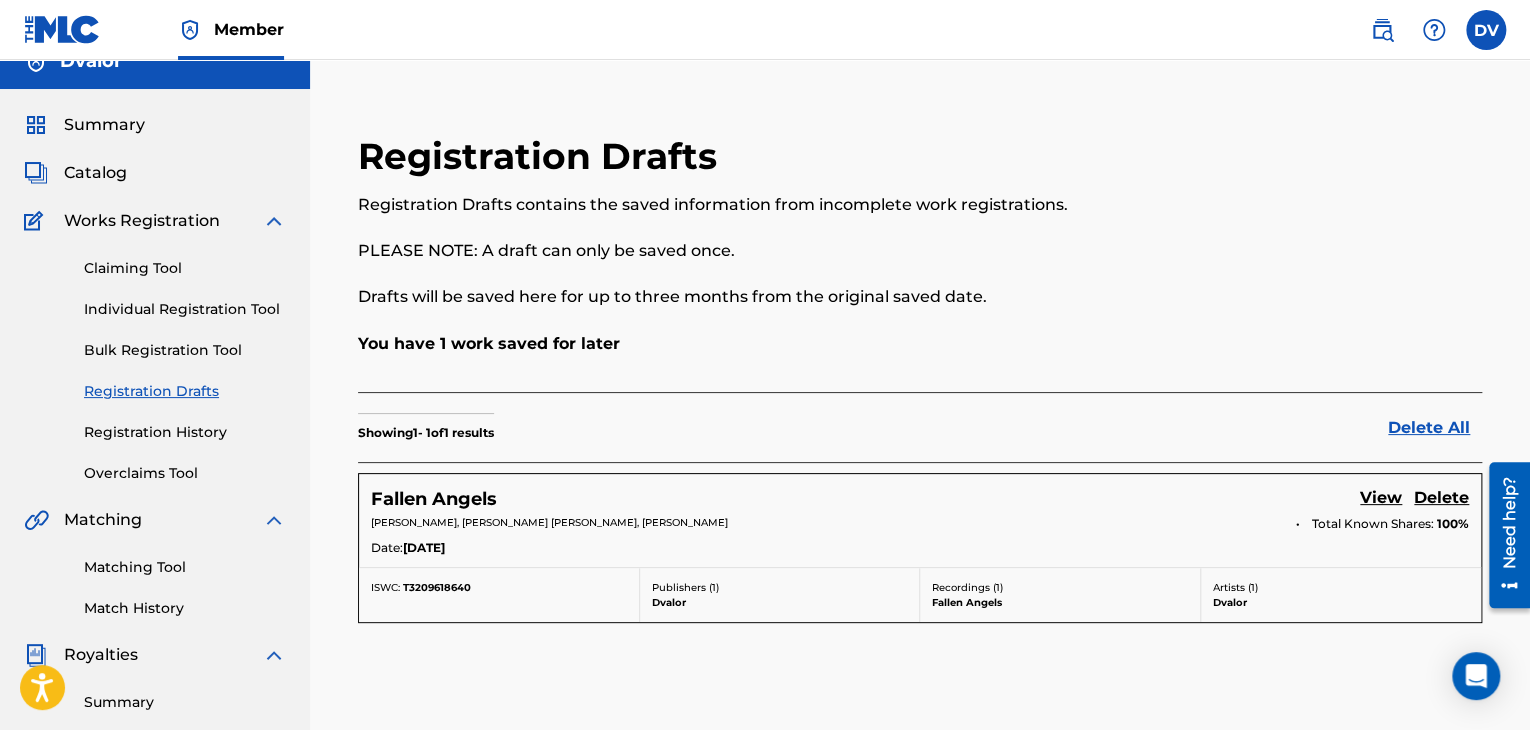 click on "You have   1 work   saved for later" at bounding box center (920, 344) 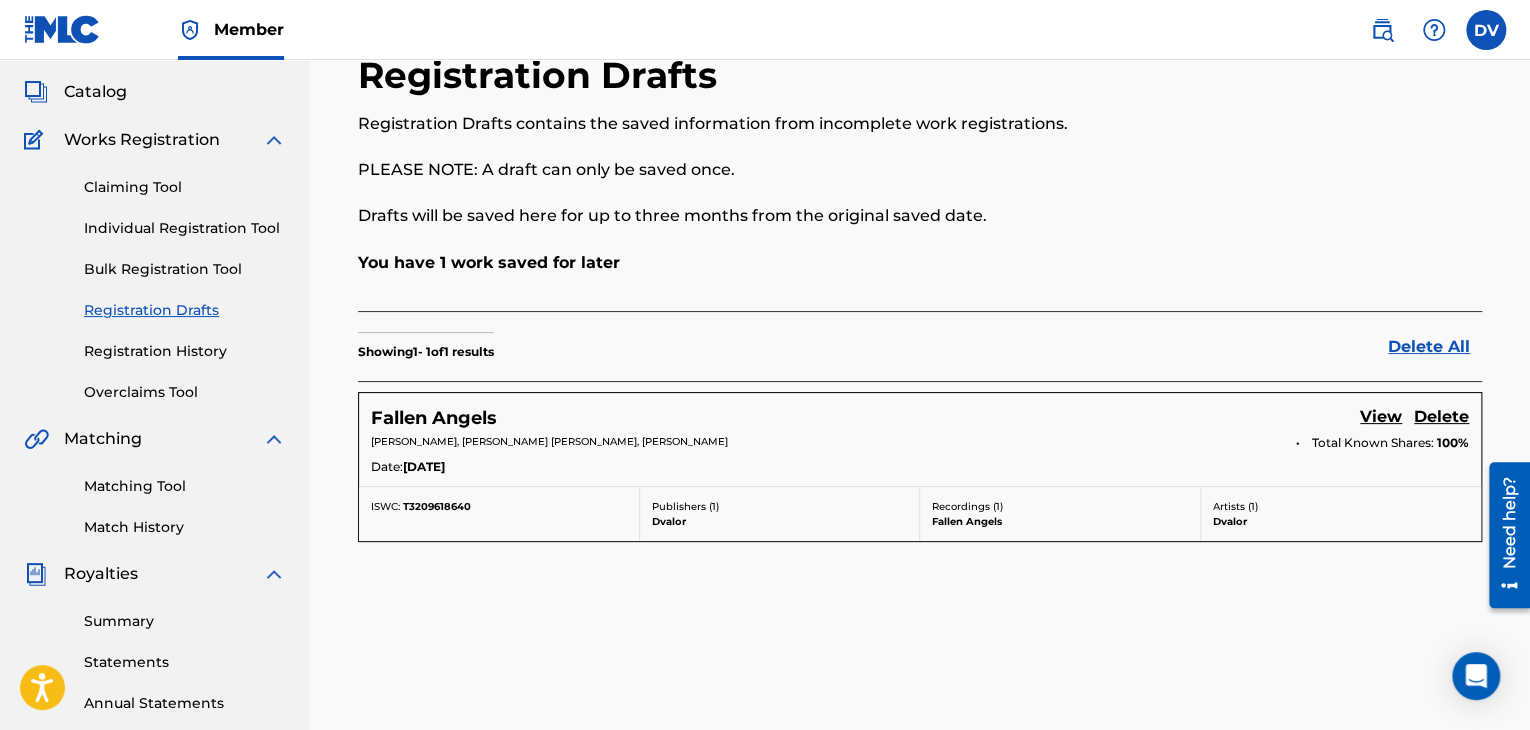 click on "View" at bounding box center (1381, 418) 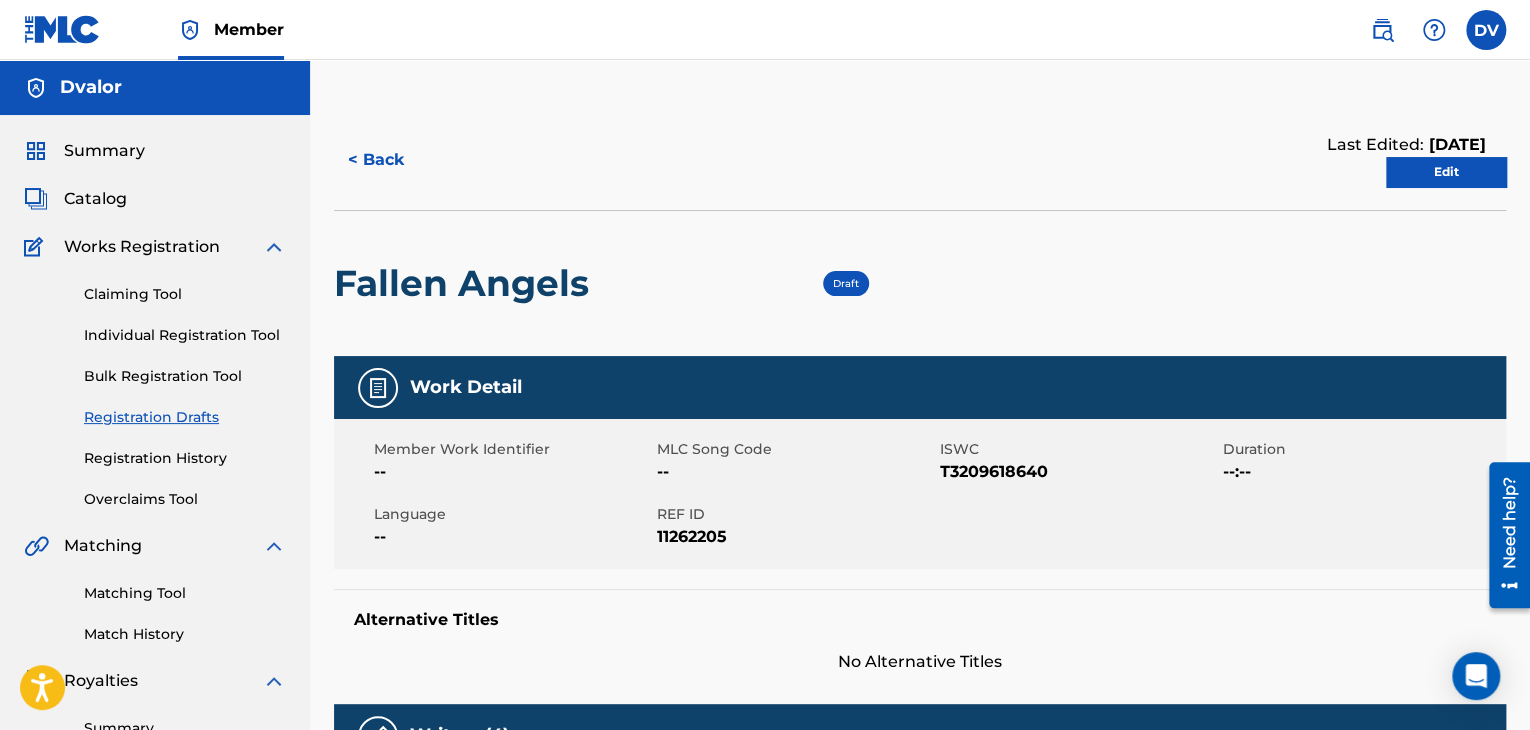 click on "Draft" at bounding box center [734, 283] 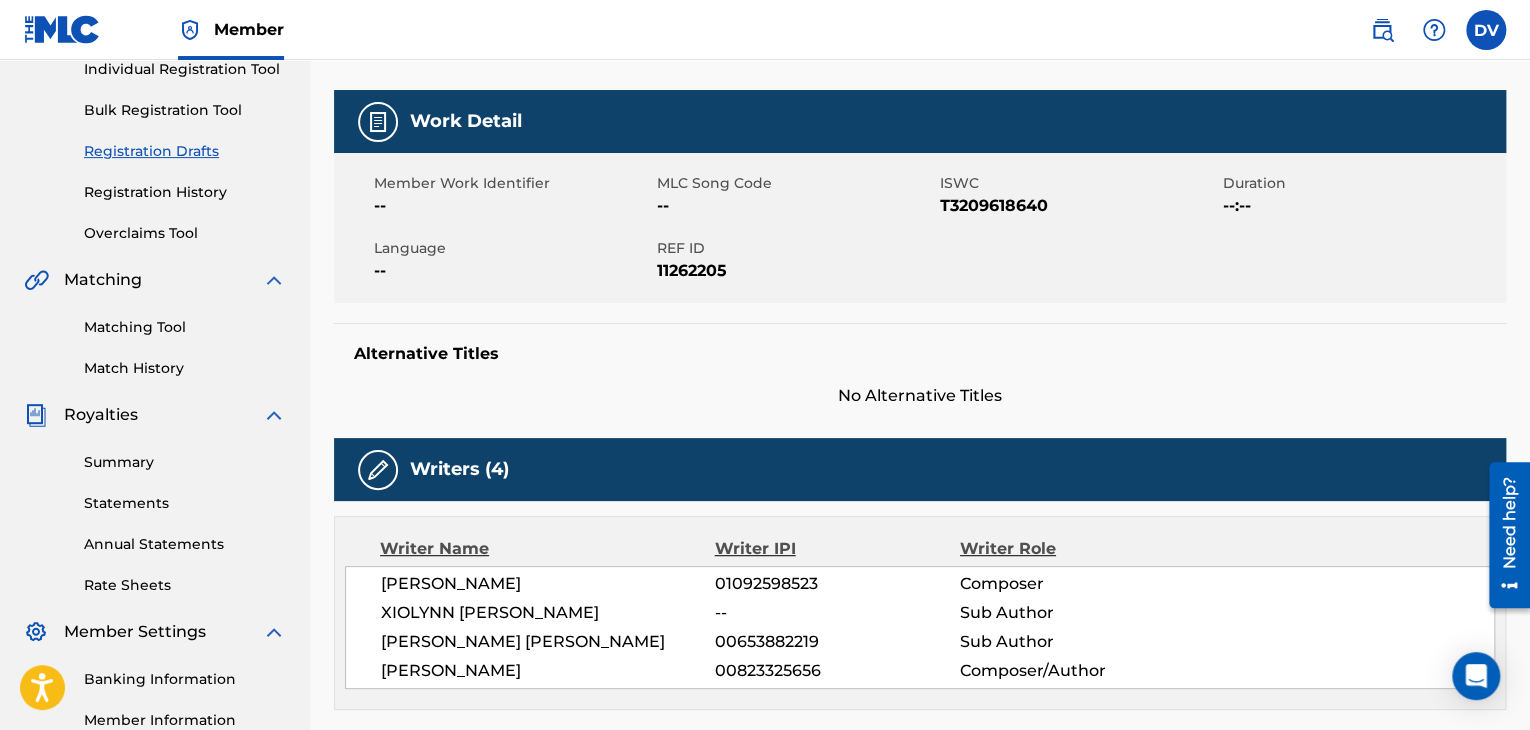 scroll, scrollTop: 232, scrollLeft: 0, axis: vertical 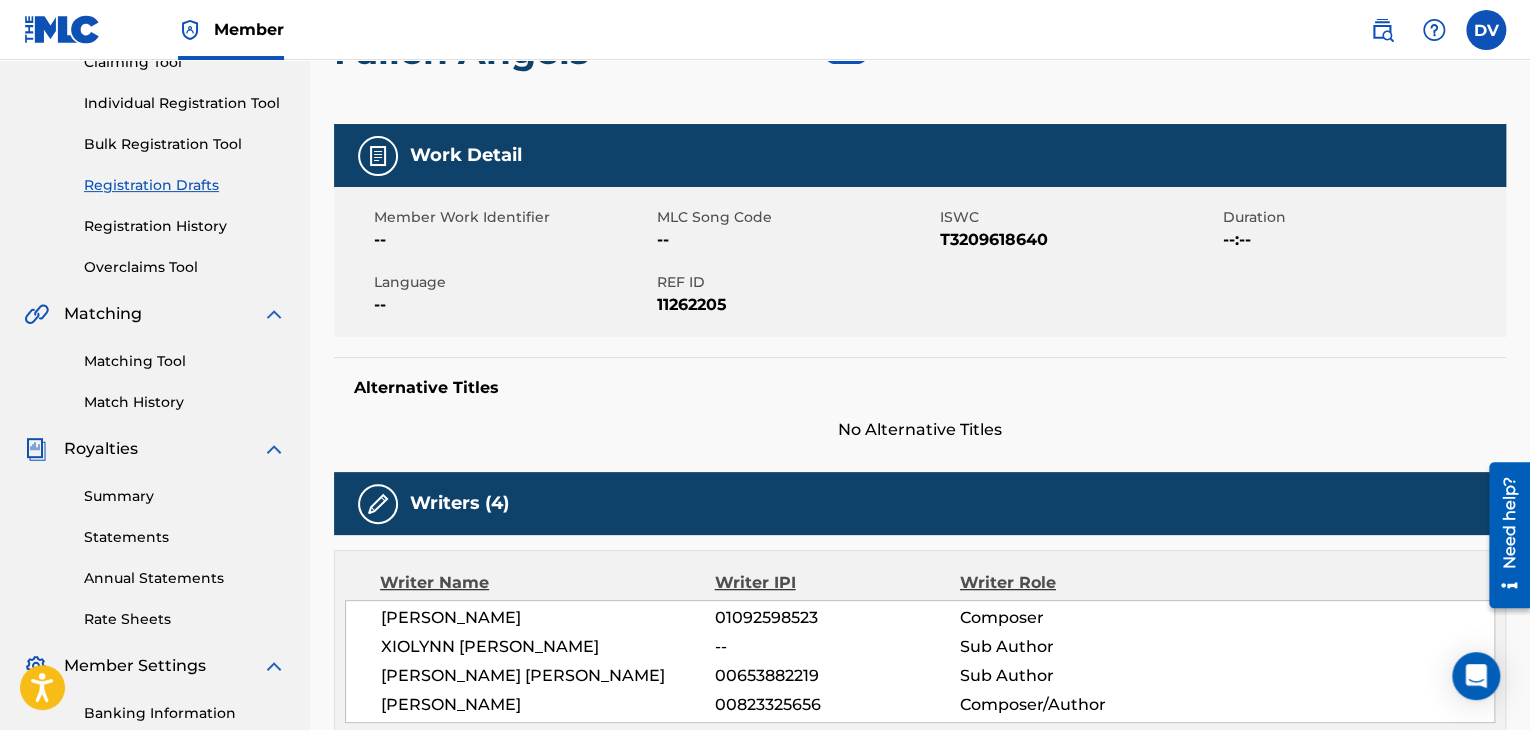 click on "Registration History" at bounding box center [185, 226] 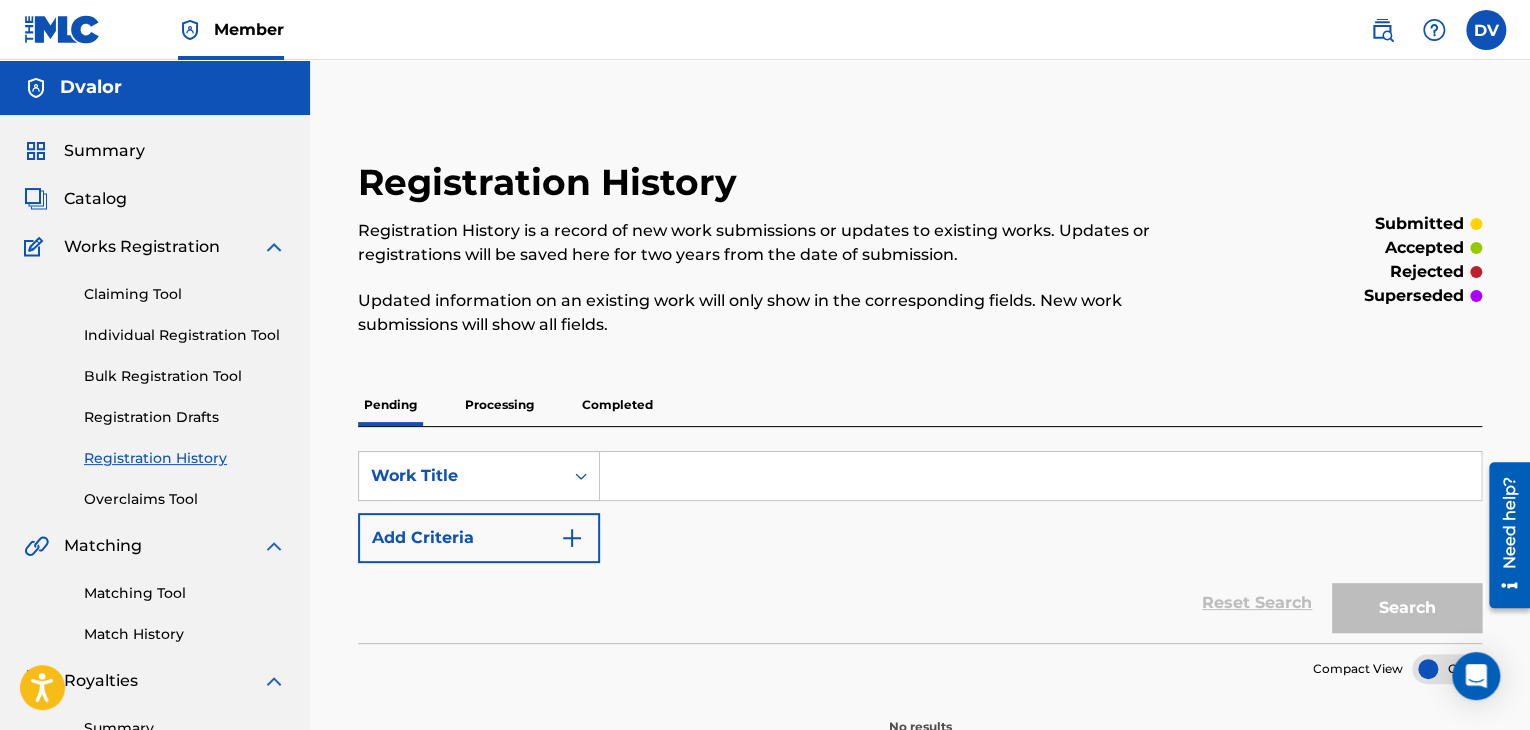 click on "Processing" at bounding box center [499, 405] 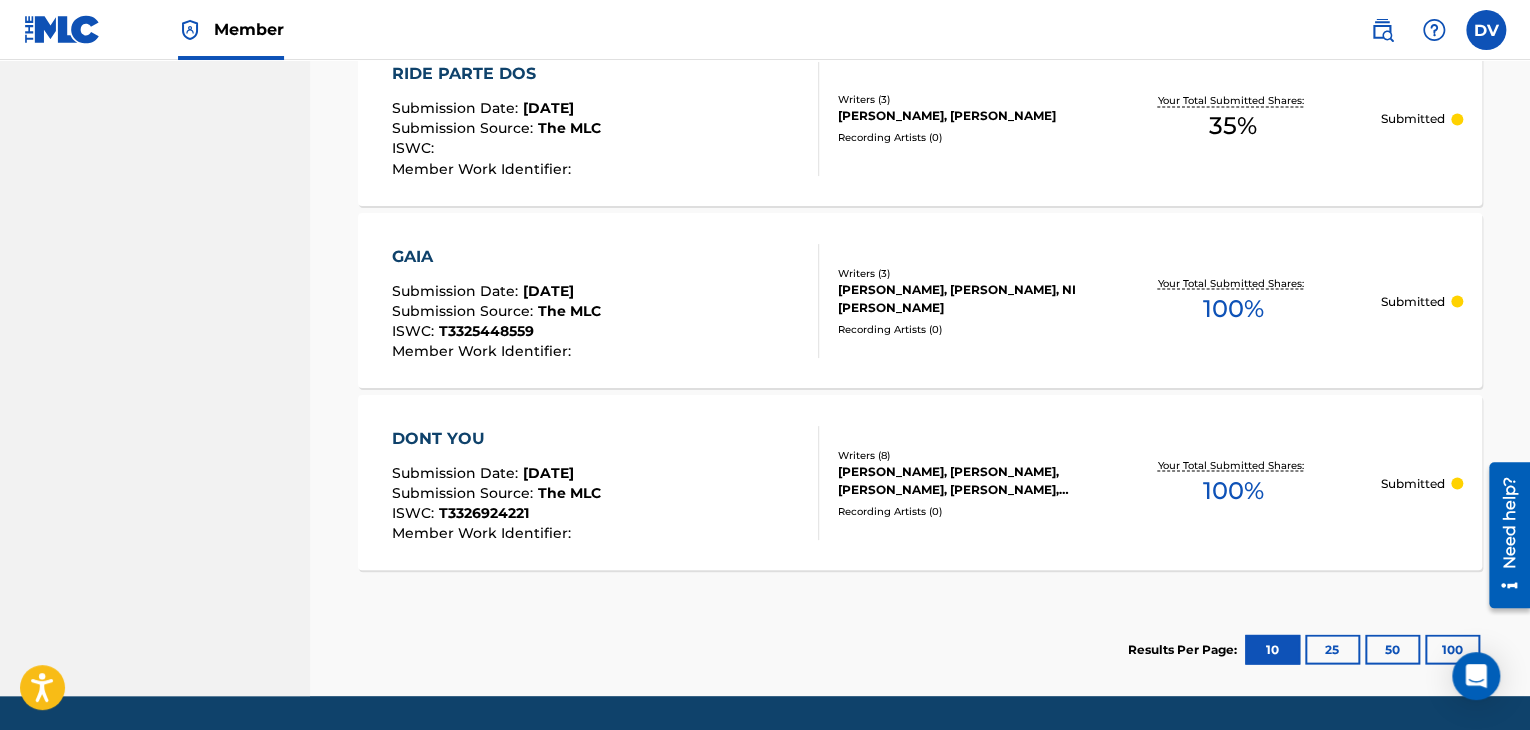 scroll, scrollTop: 1816, scrollLeft: 0, axis: vertical 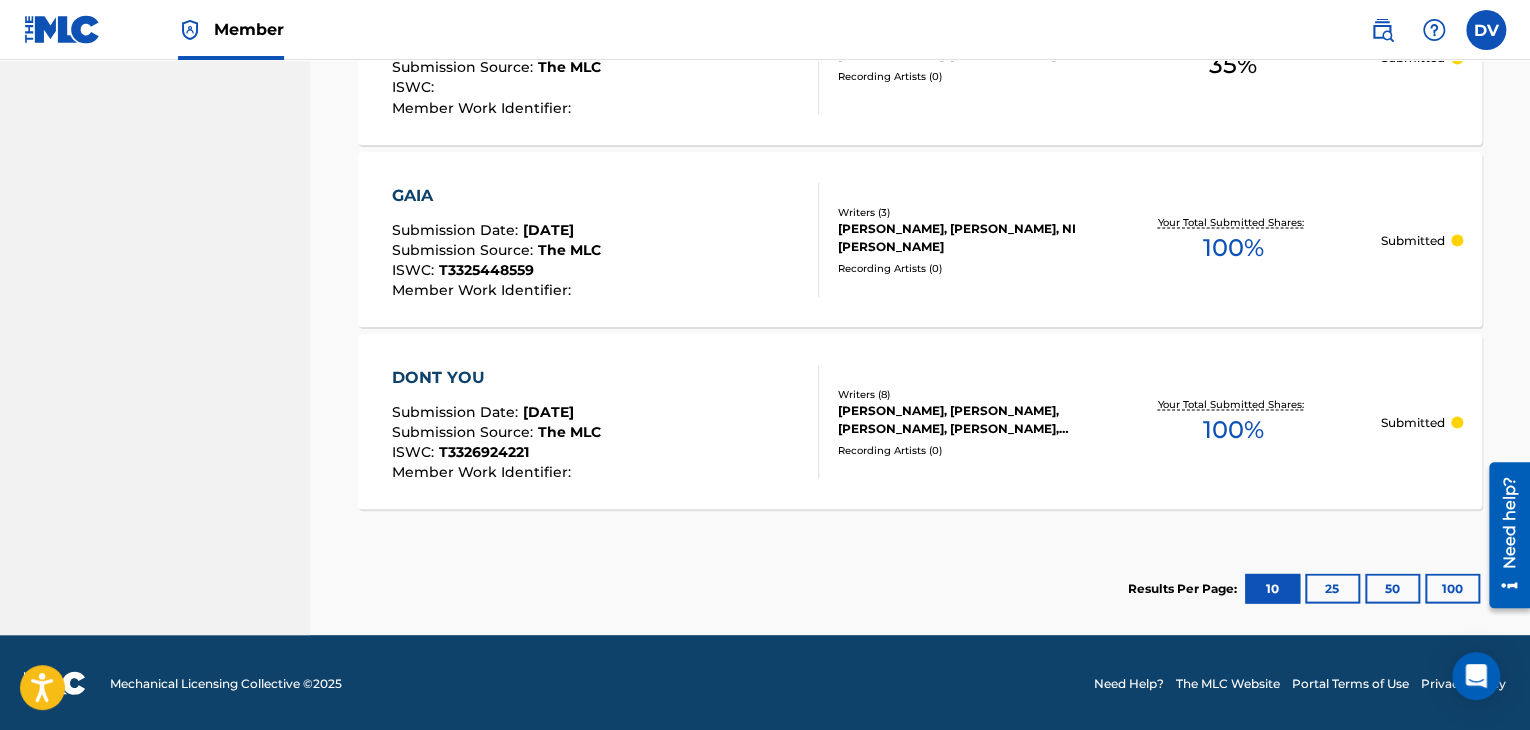 drag, startPoint x: 882, startPoint y: 445, endPoint x: 859, endPoint y: 441, distance: 23.345236 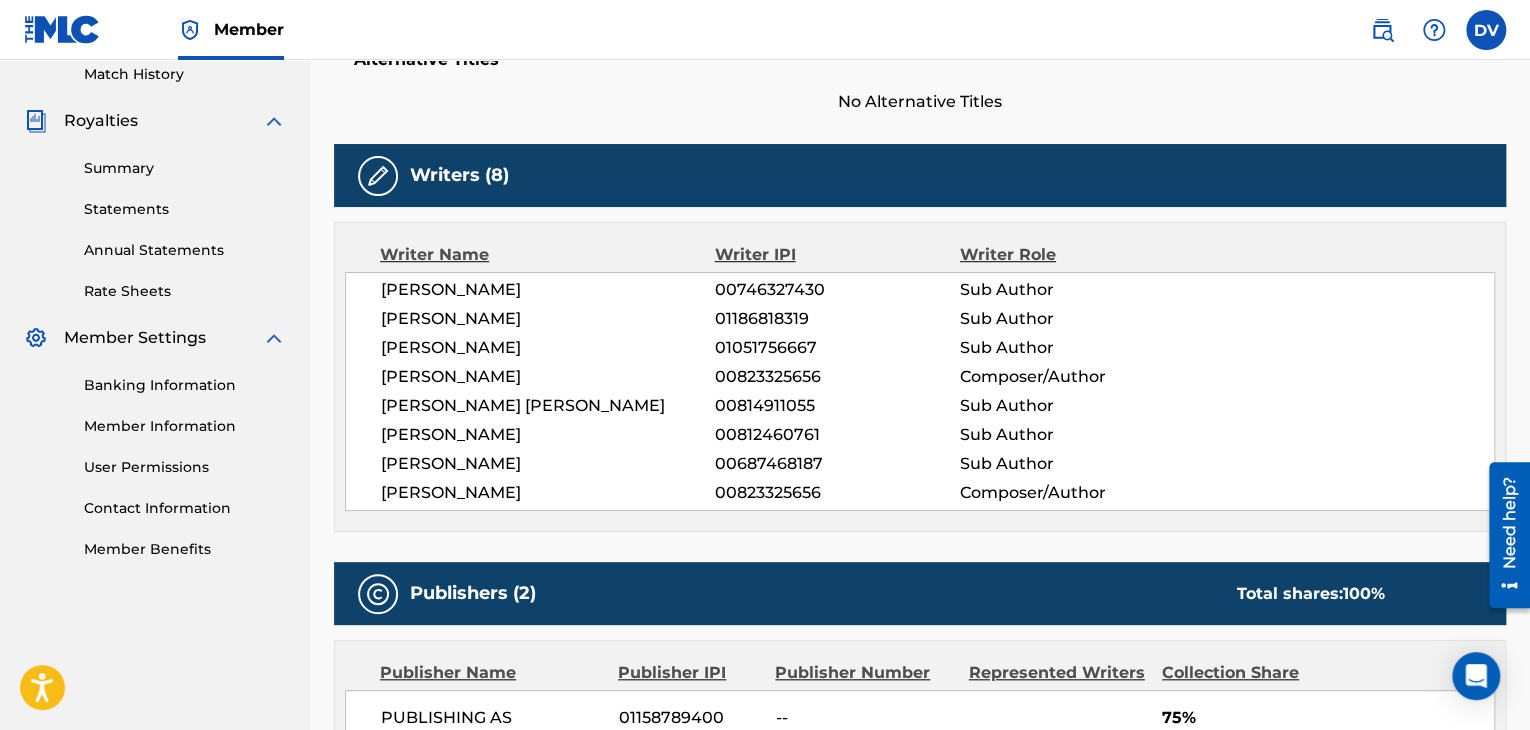 scroll, scrollTop: 564, scrollLeft: 0, axis: vertical 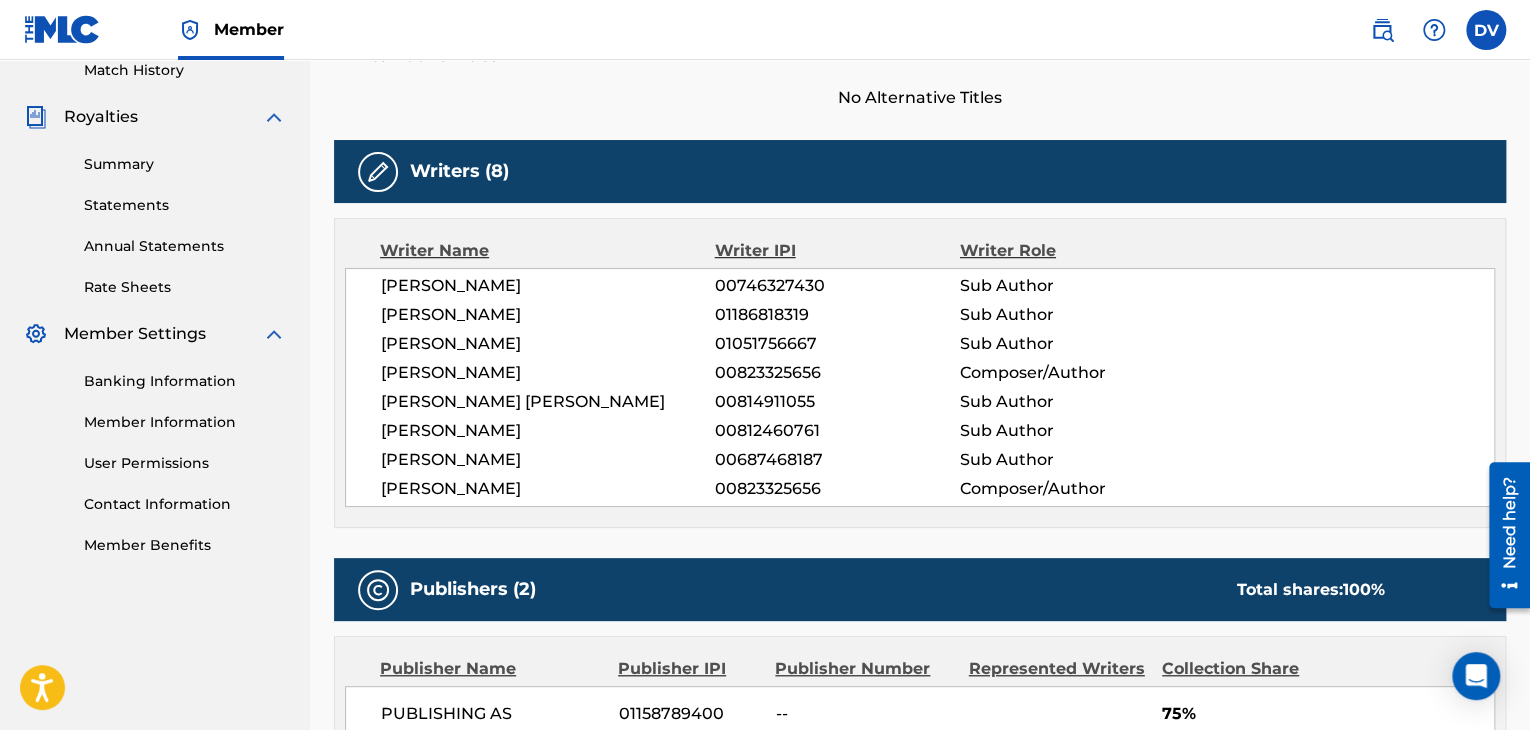 drag, startPoint x: 365, startPoint y: 390, endPoint x: 859, endPoint y: 477, distance: 501.60242 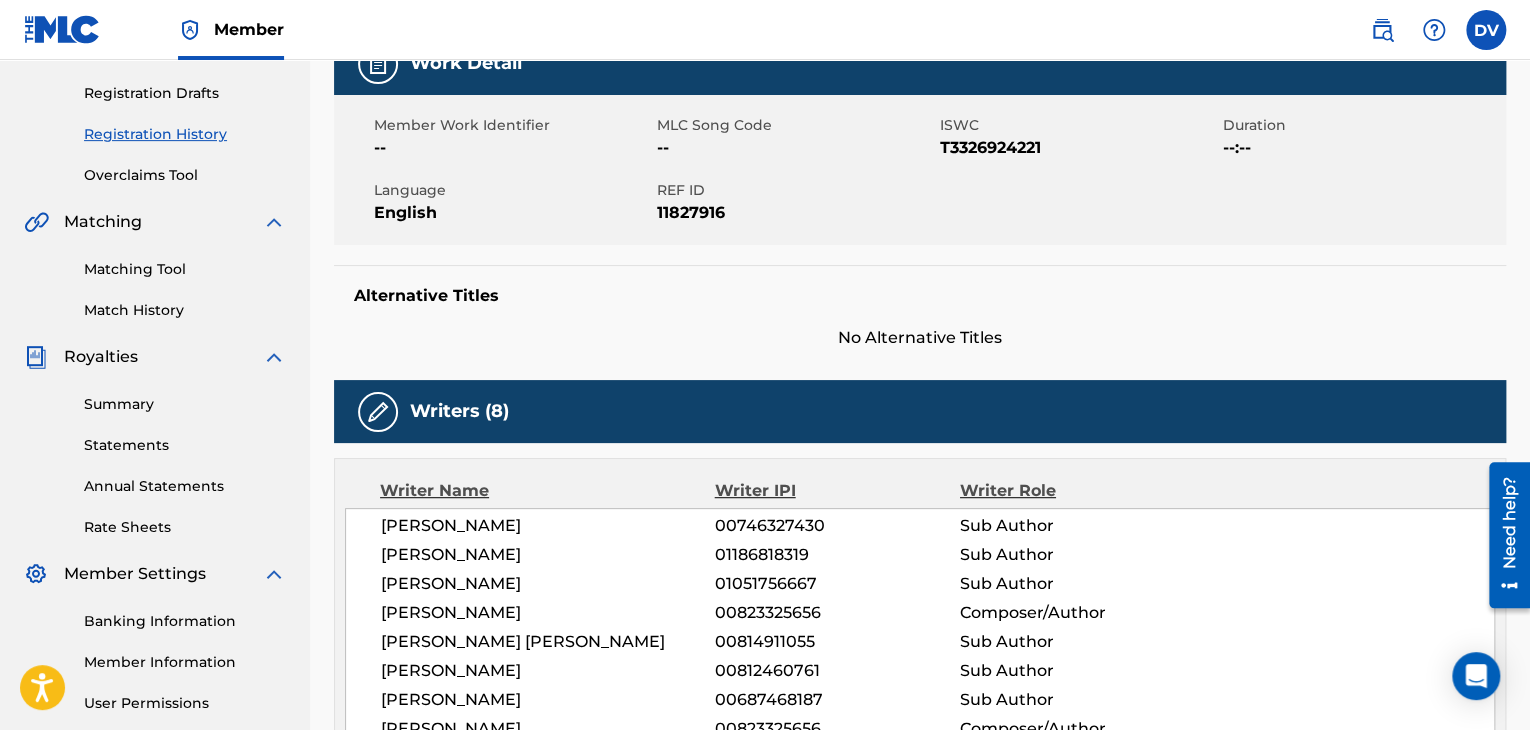 scroll, scrollTop: 328, scrollLeft: 0, axis: vertical 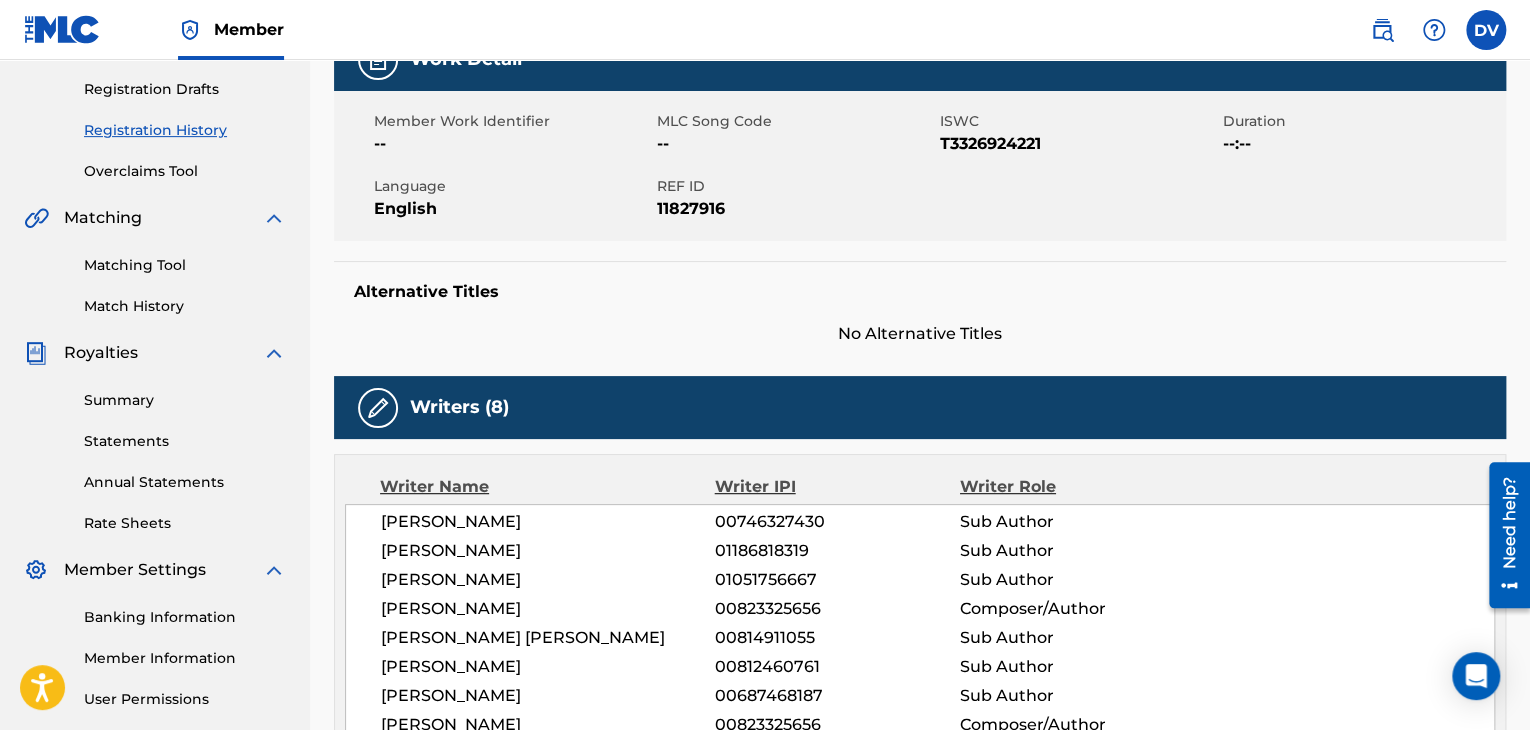 click at bounding box center [378, 408] 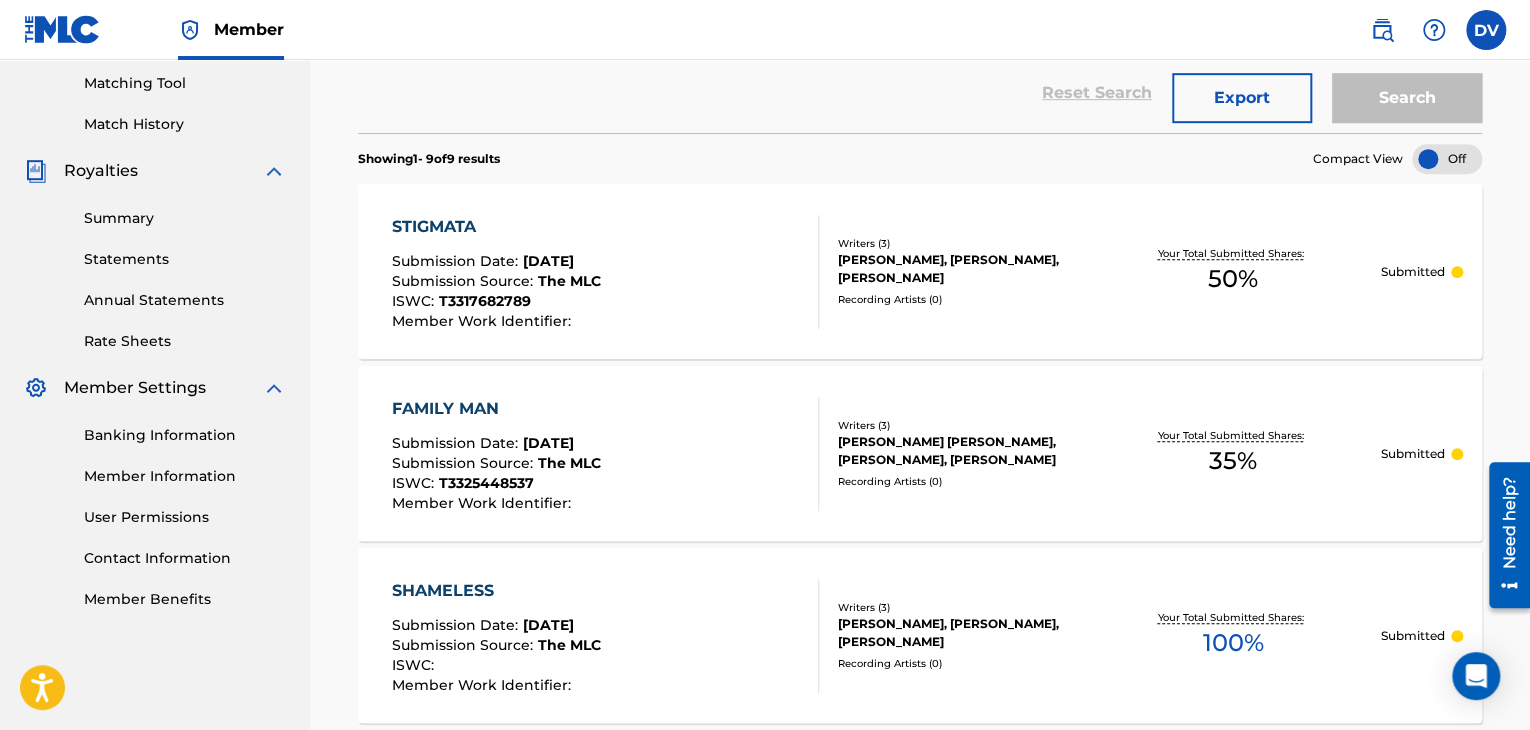 click on "FAMILY MAN Submission Date : [DATE] Submission Source : The MLC ISWC : T3325448537 Member Work Identifier : Writers ( 3 ) [PERSON_NAME] [PERSON_NAME], [PERSON_NAME], [PERSON_NAME] Recording Artists ( 0 ) Your Total Submitted Shares: 35 %   Submitted" at bounding box center (920, 453) 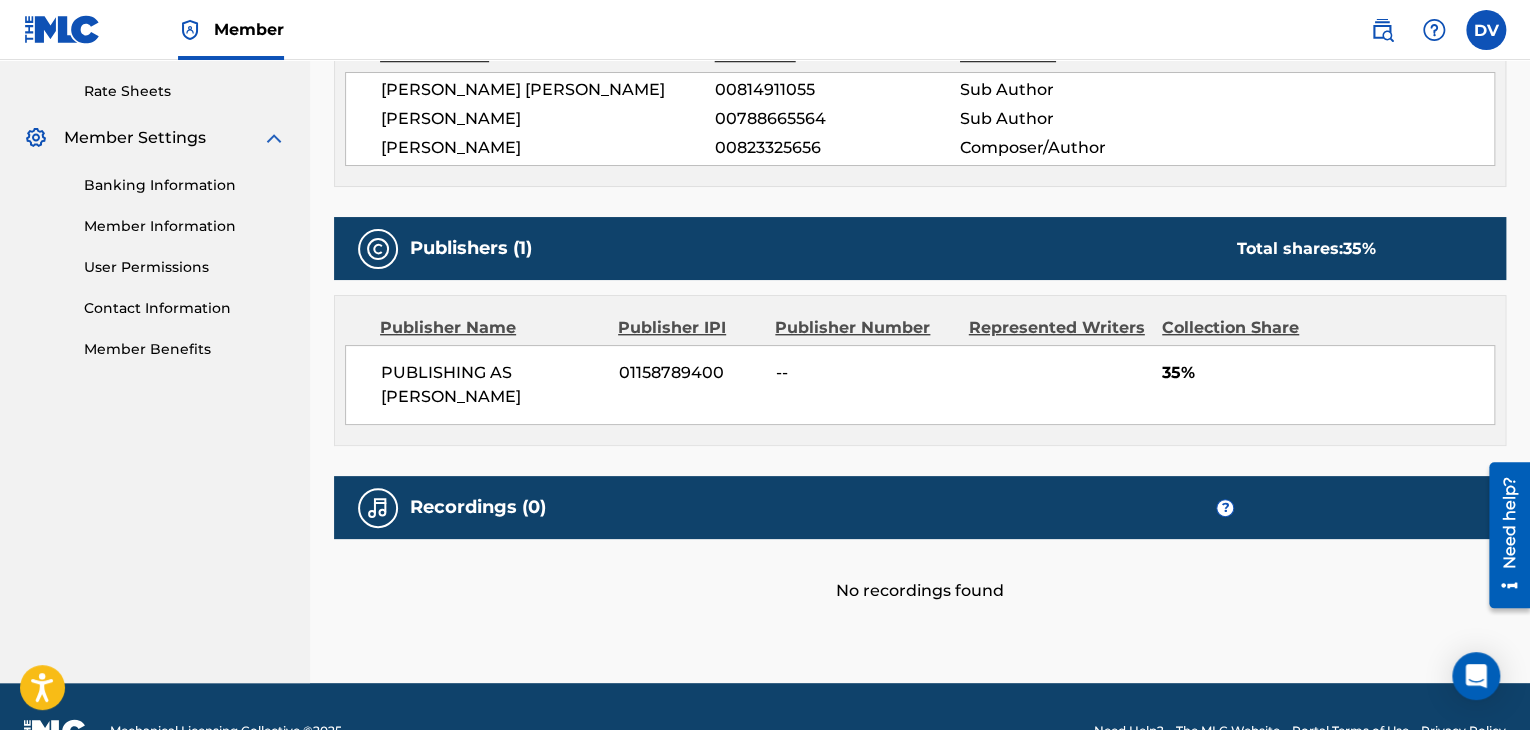 scroll, scrollTop: 763, scrollLeft: 0, axis: vertical 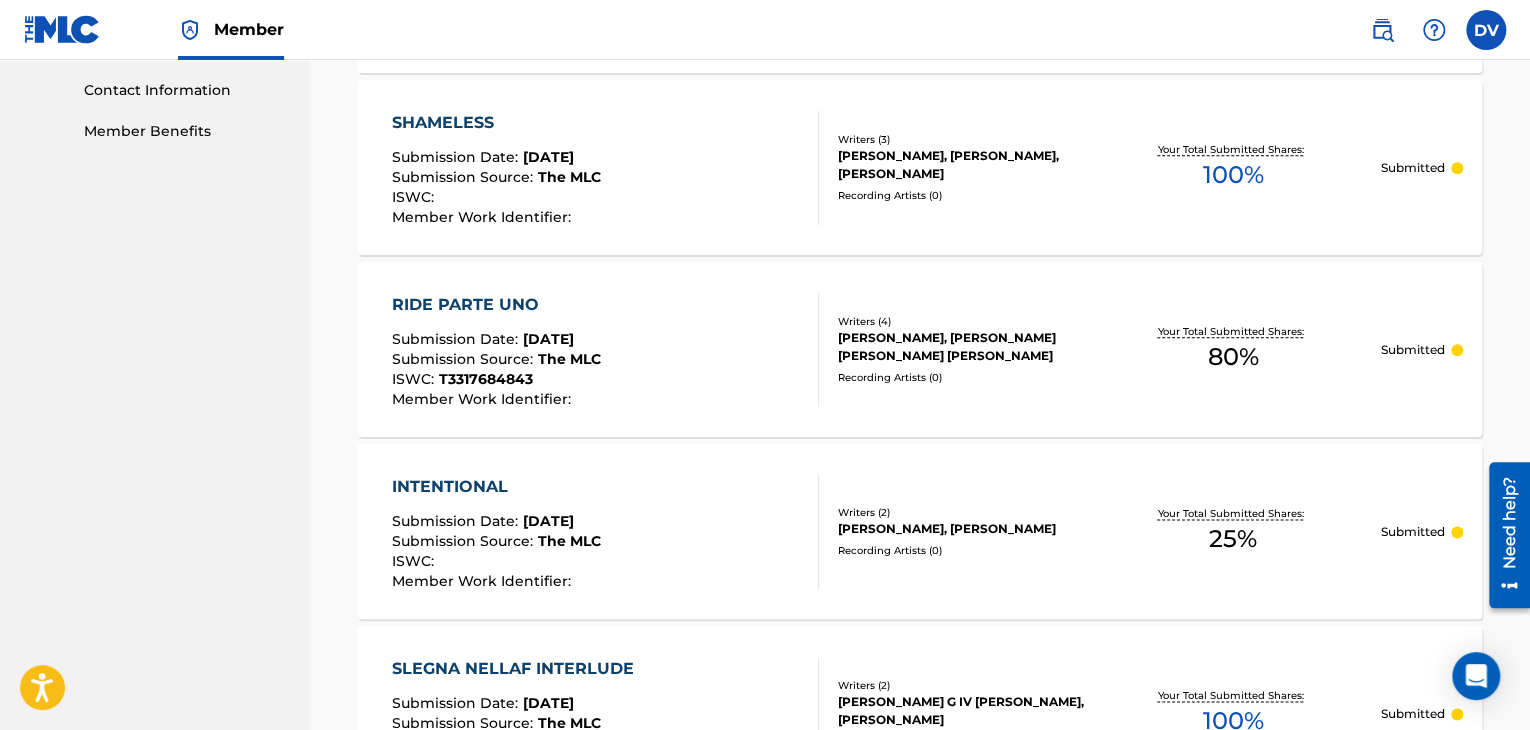 drag, startPoint x: 639, startPoint y: 503, endPoint x: 551, endPoint y: 506, distance: 88.051125 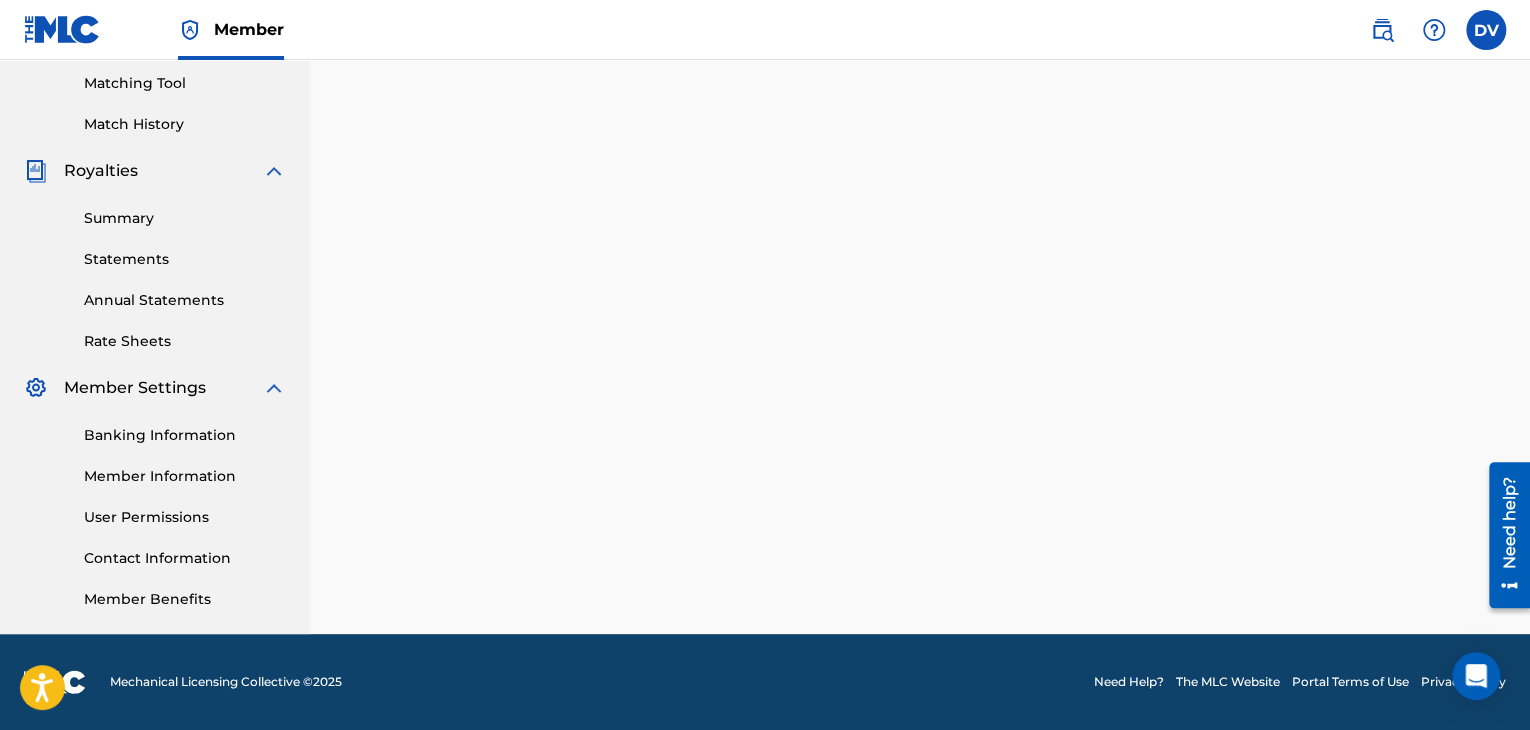 scroll, scrollTop: 0, scrollLeft: 0, axis: both 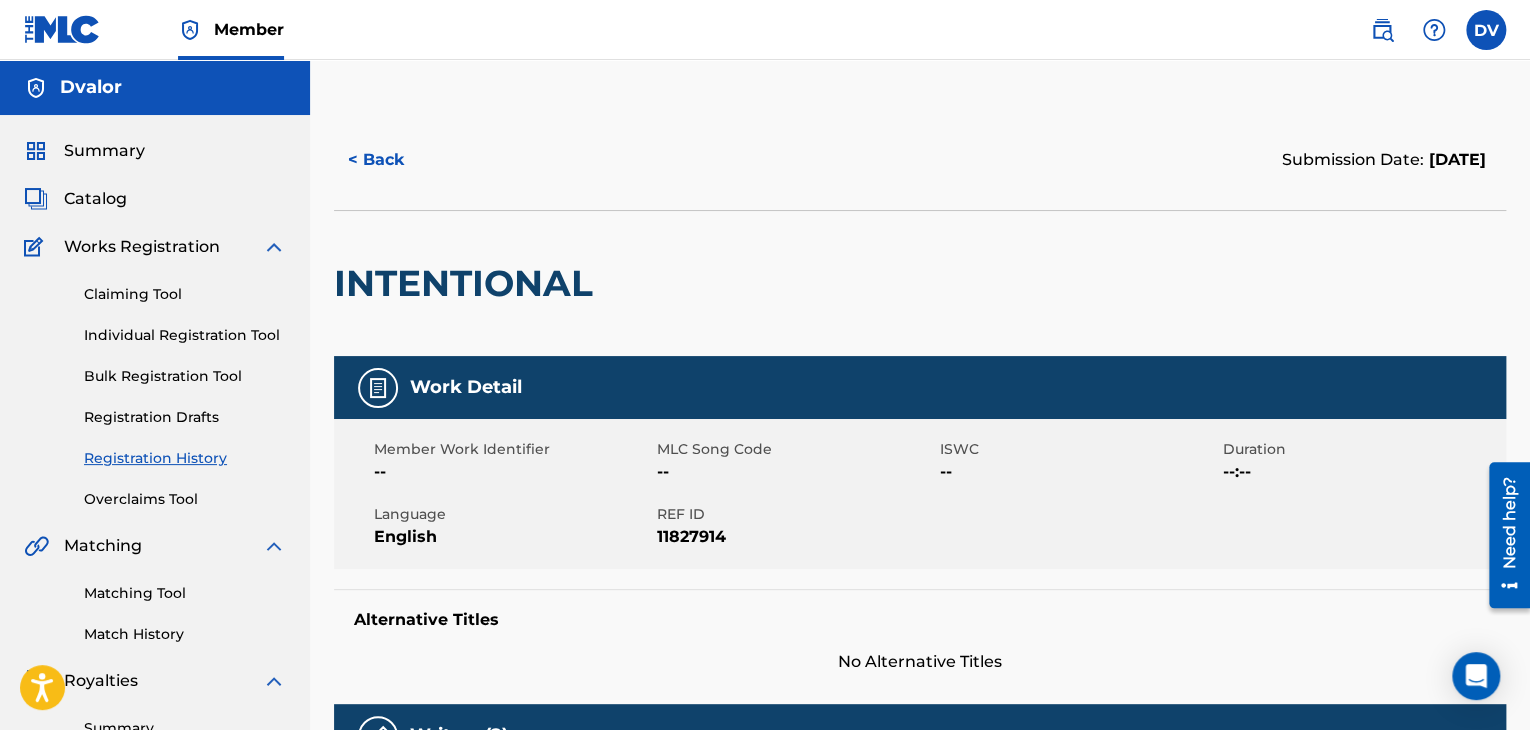 drag, startPoint x: 647, startPoint y: 529, endPoint x: 547, endPoint y: 588, distance: 116.10771 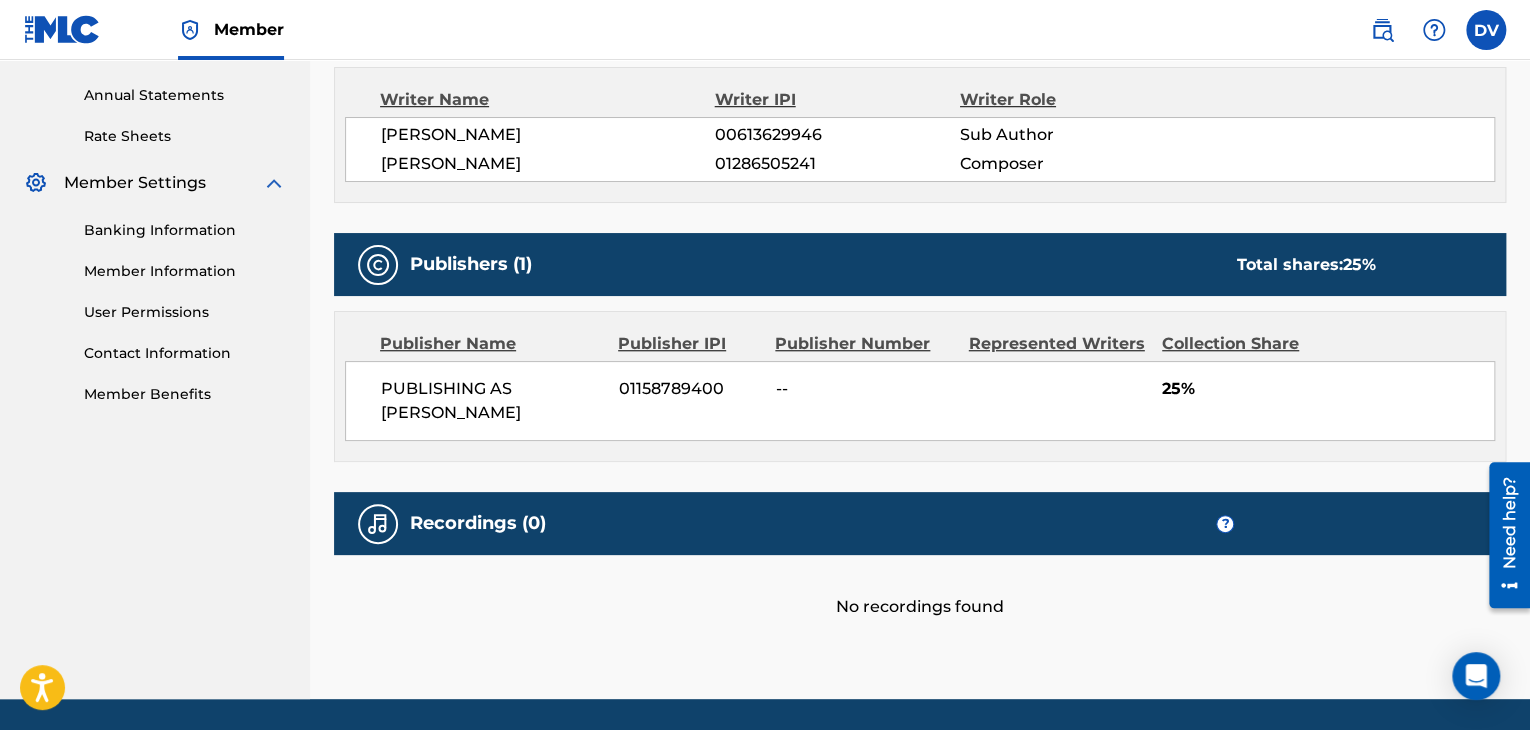 scroll, scrollTop: 719, scrollLeft: 0, axis: vertical 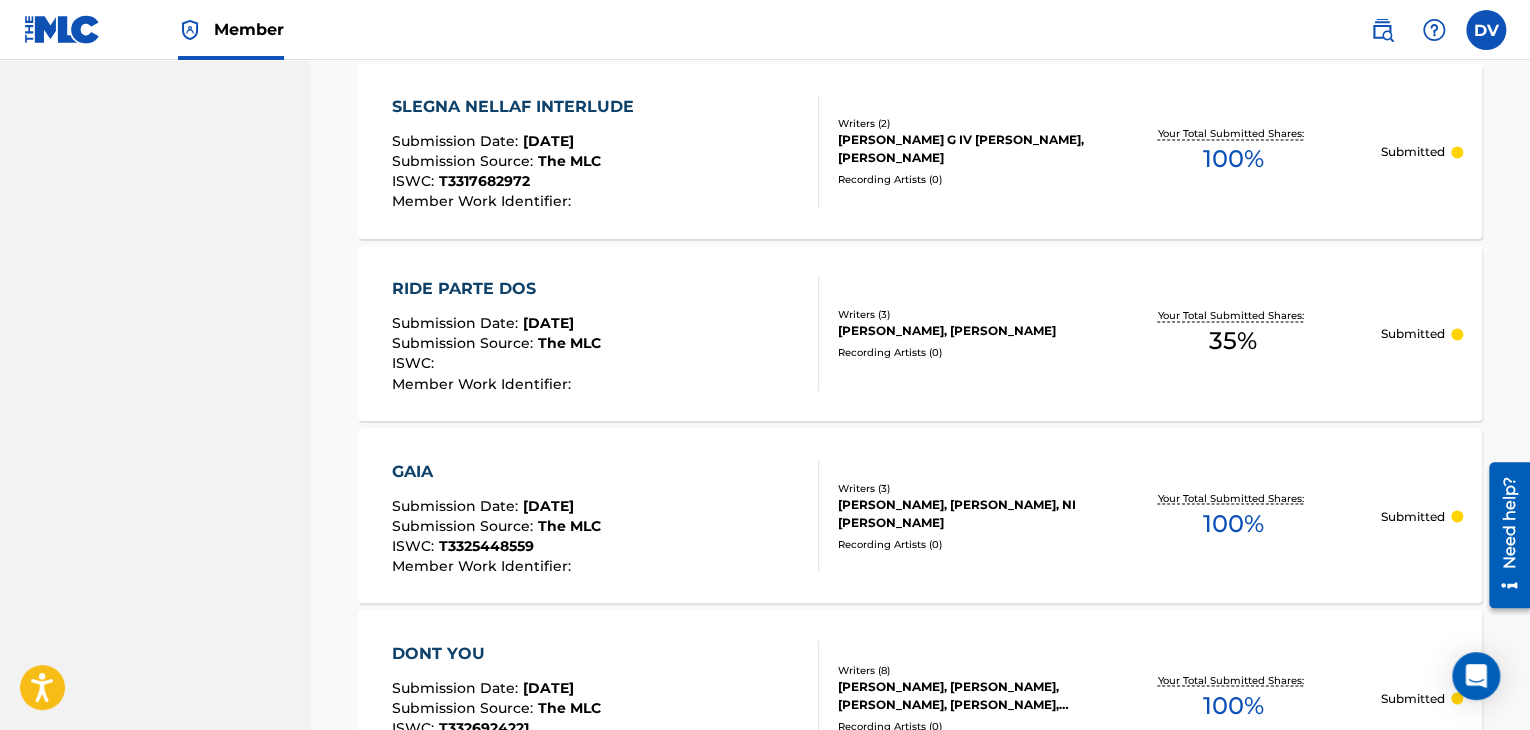 click on "GAIA Submission Date : [DATE] Submission Source : The MLC ISWC : T3325448559 Member Work Identifier :" at bounding box center [605, 516] 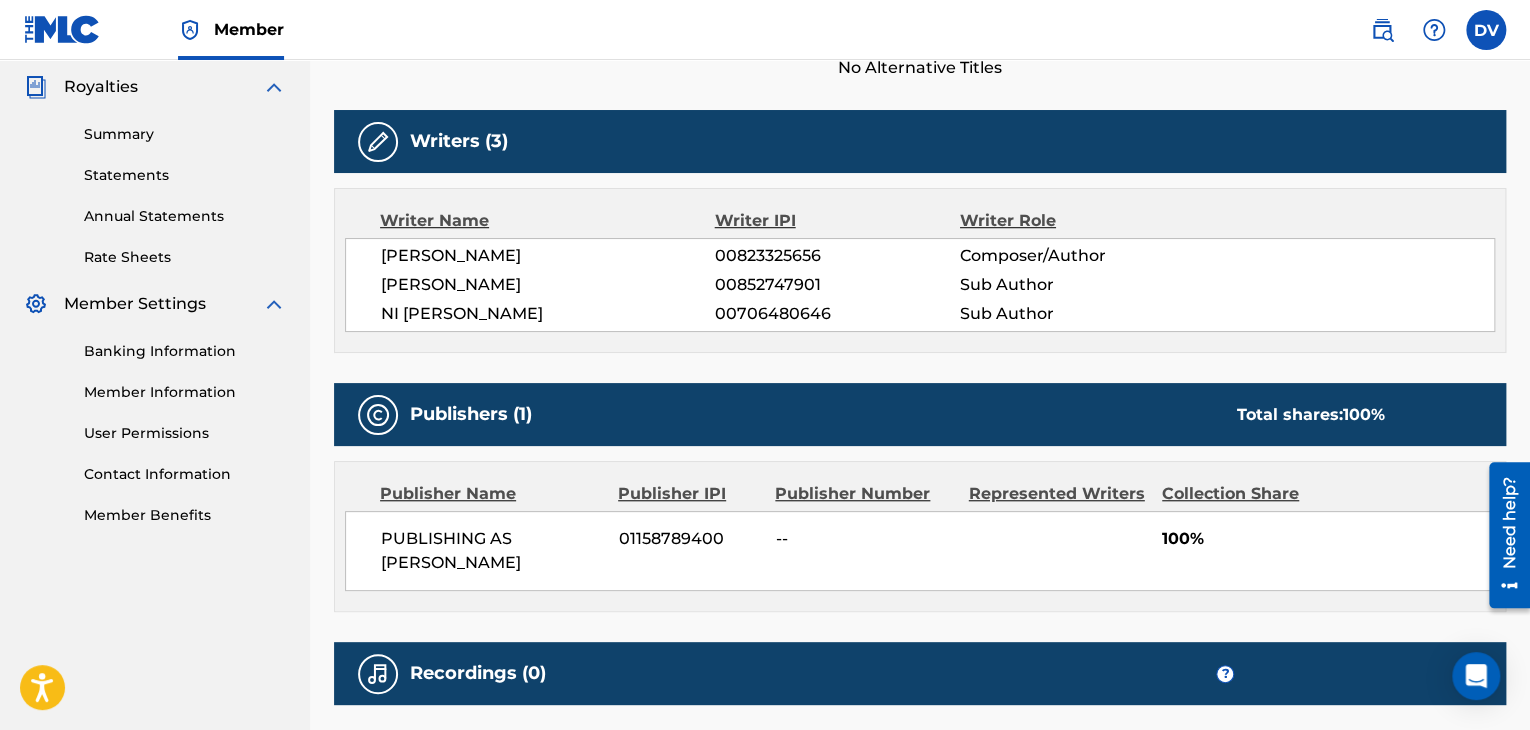 scroll, scrollTop: 600, scrollLeft: 0, axis: vertical 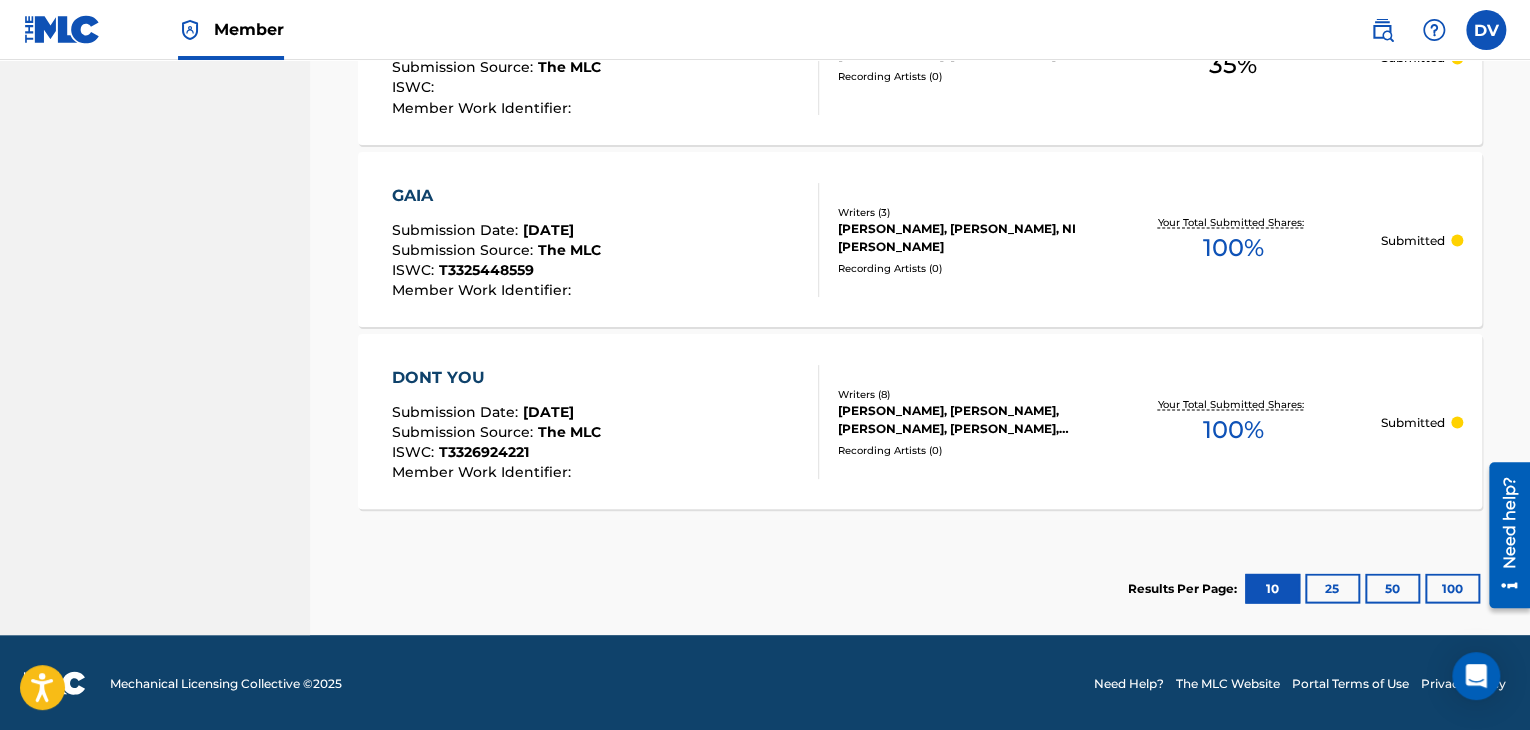 click on "100" at bounding box center (1452, 588) 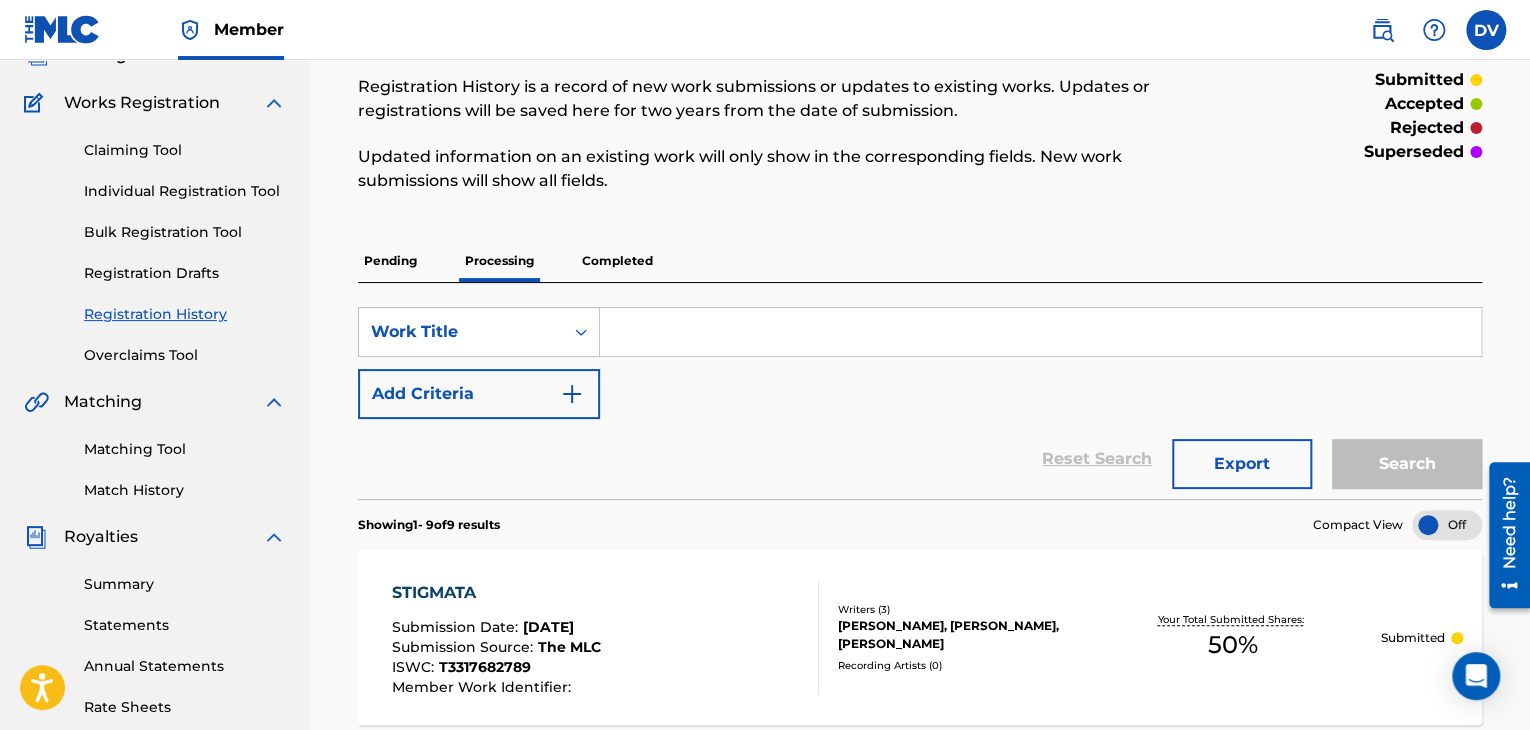 scroll, scrollTop: 166, scrollLeft: 0, axis: vertical 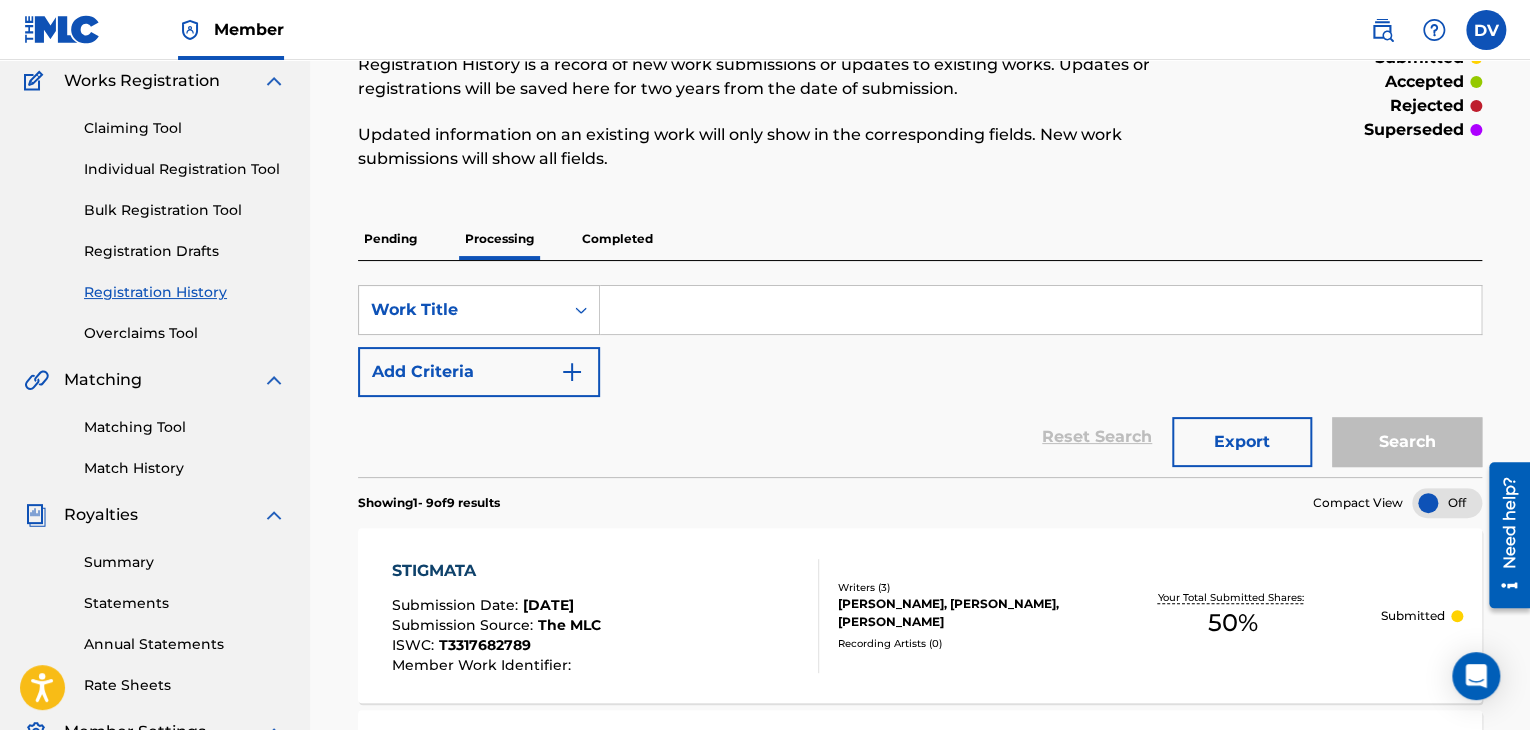click on "Registration Drafts" at bounding box center (185, 251) 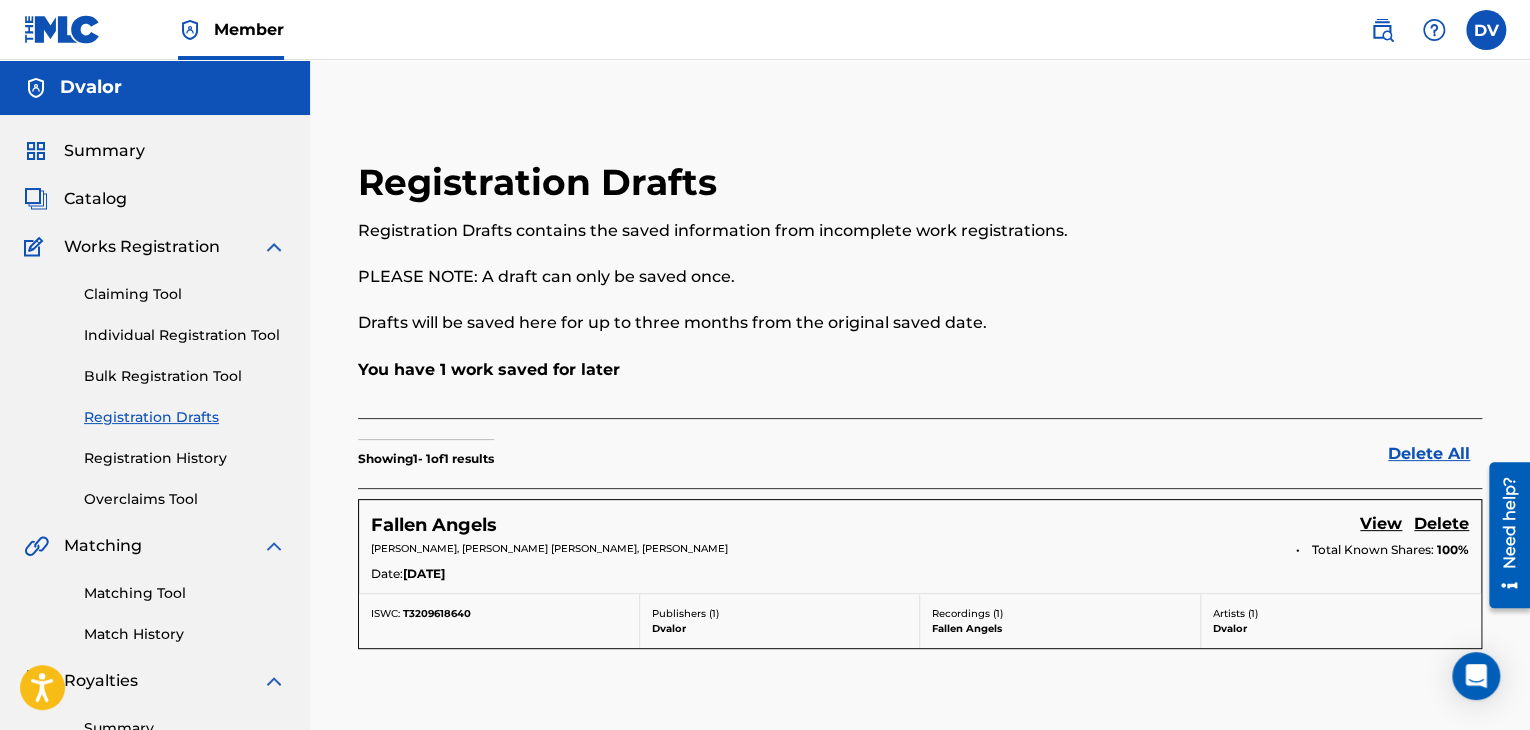 click on "View" at bounding box center [1381, 525] 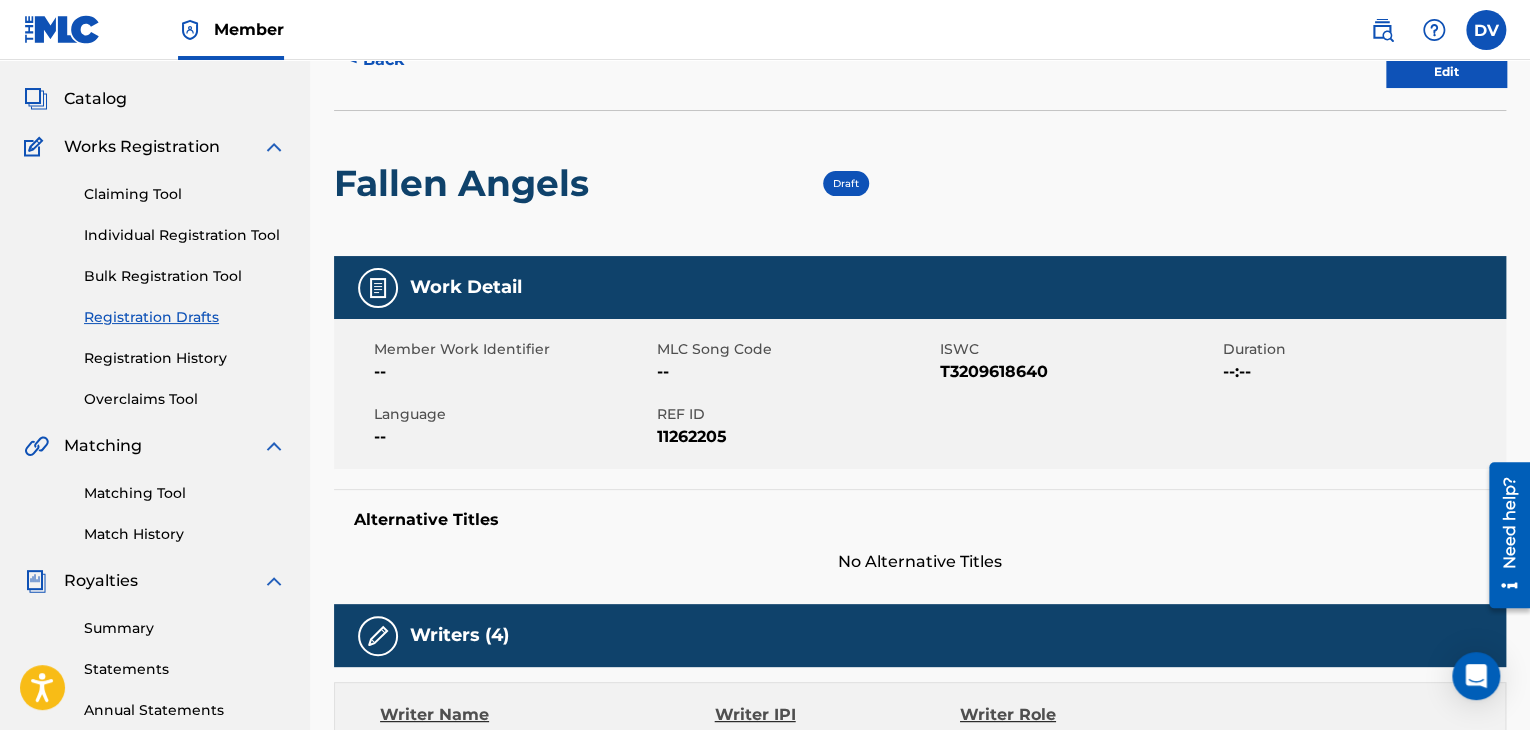 scroll, scrollTop: 0, scrollLeft: 0, axis: both 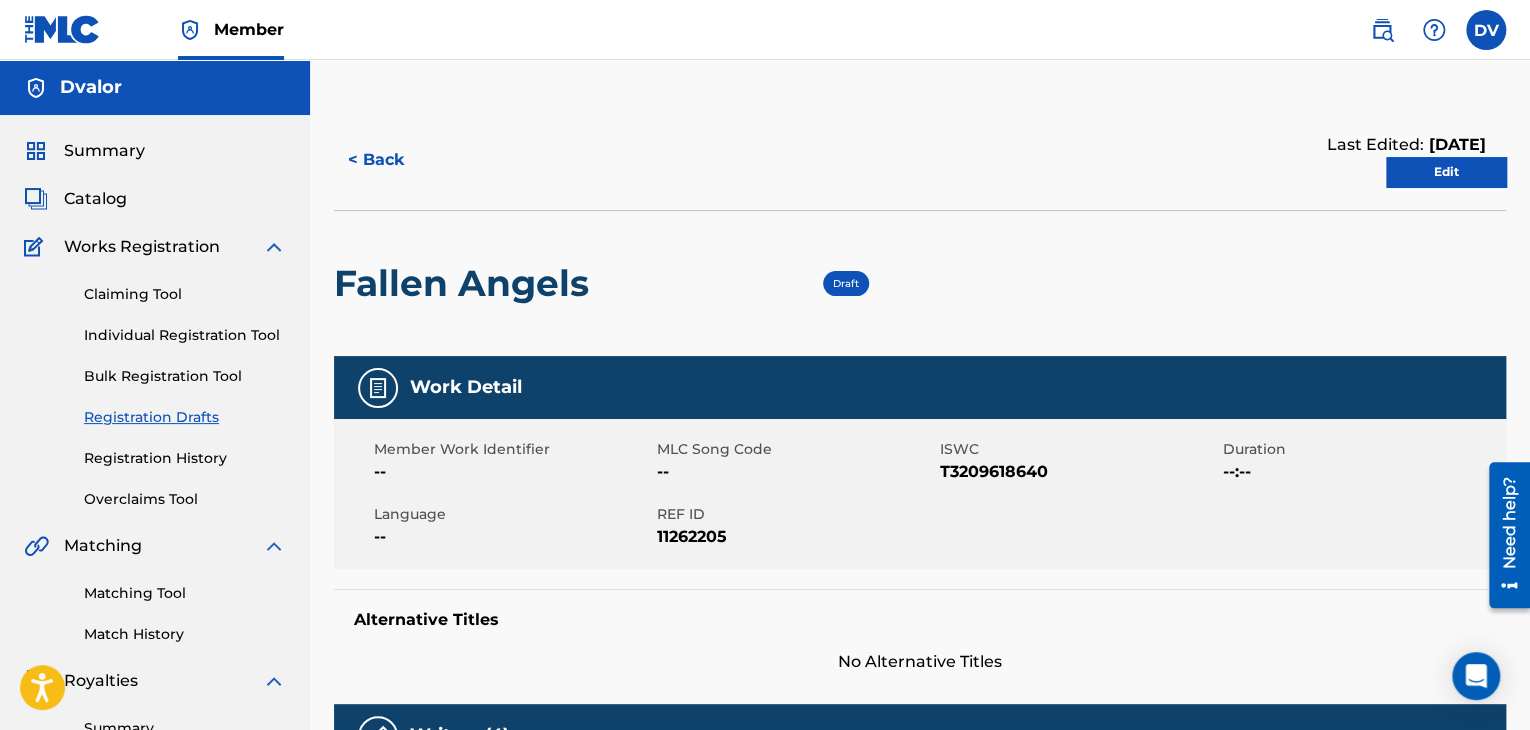 click on "Edit" at bounding box center (1446, 172) 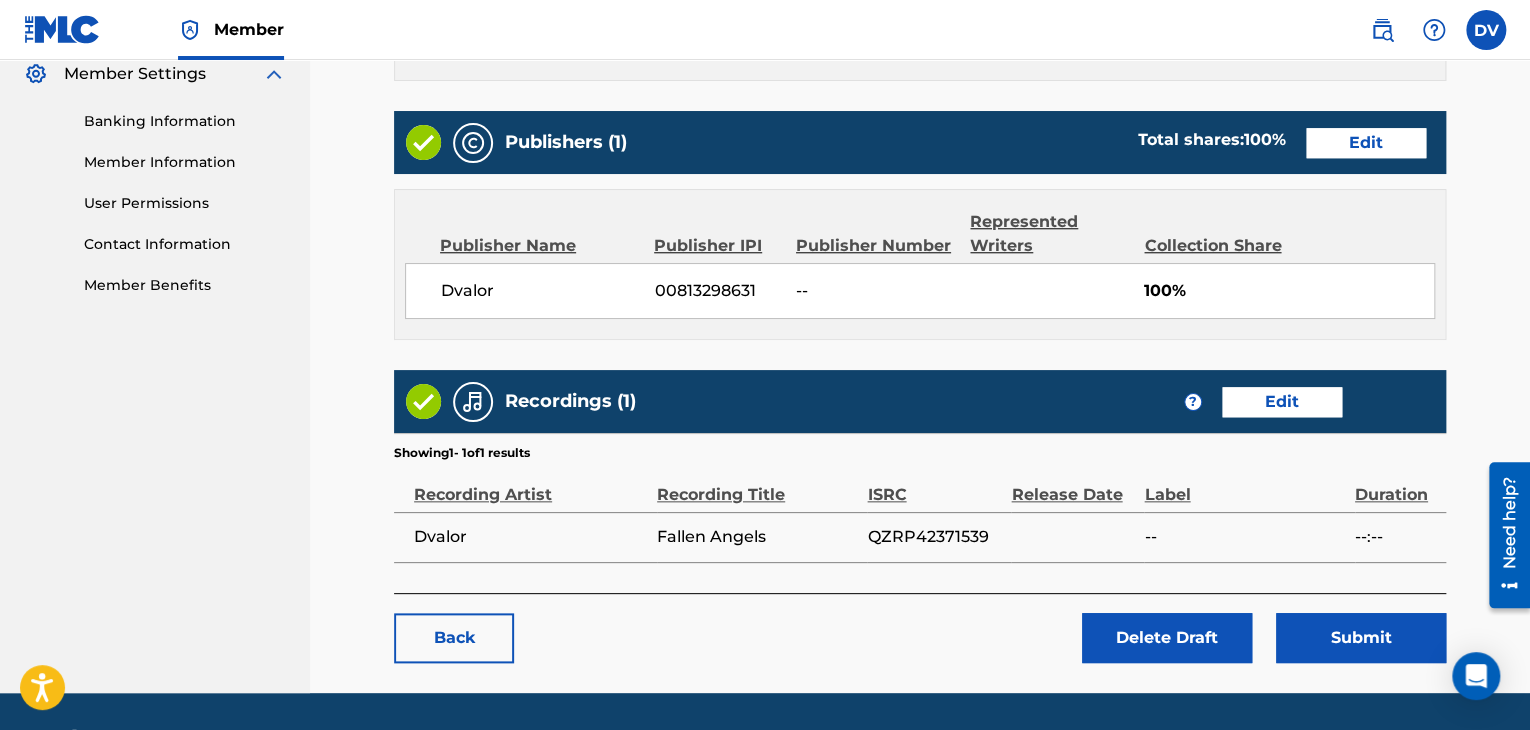 scroll, scrollTop: 880, scrollLeft: 0, axis: vertical 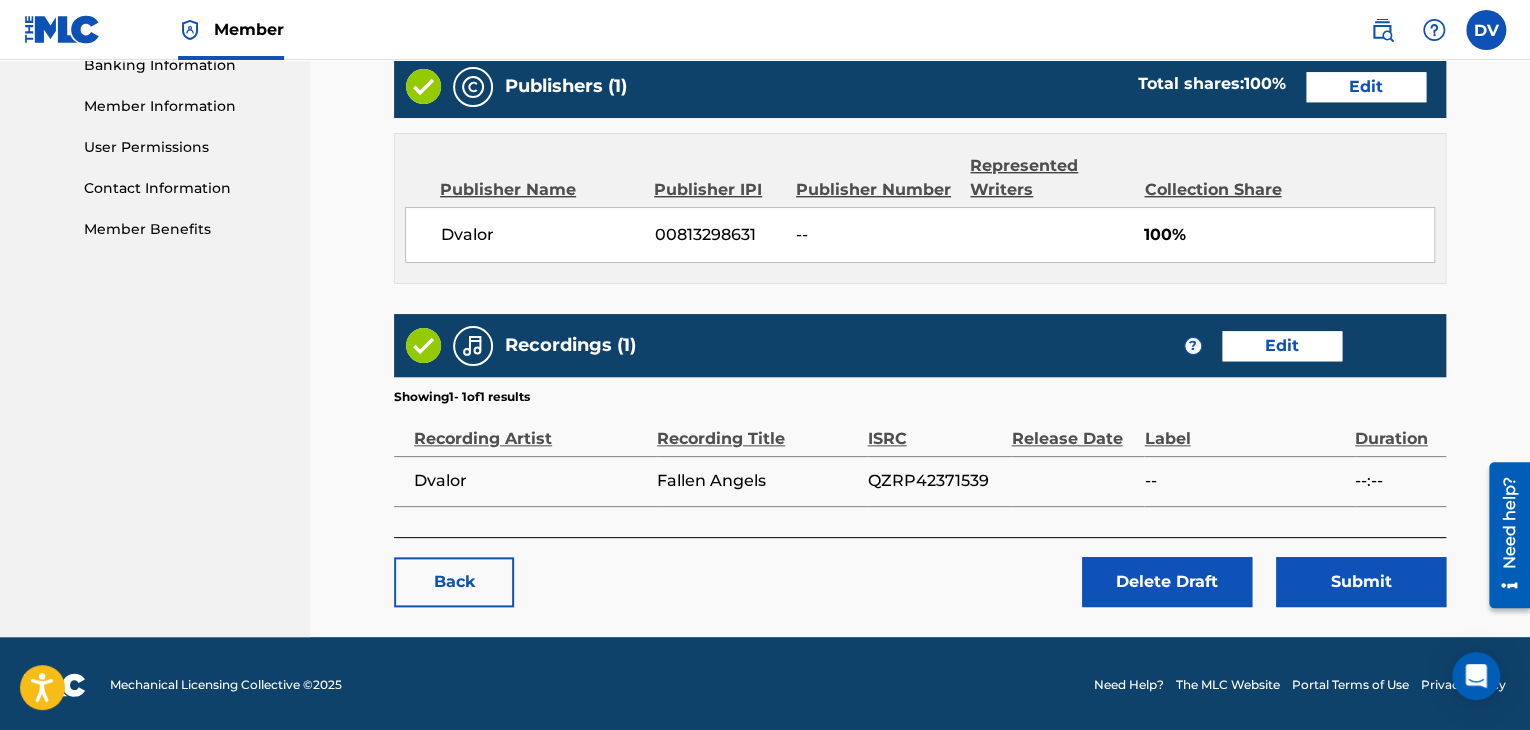 click on "Submit" at bounding box center [1361, 582] 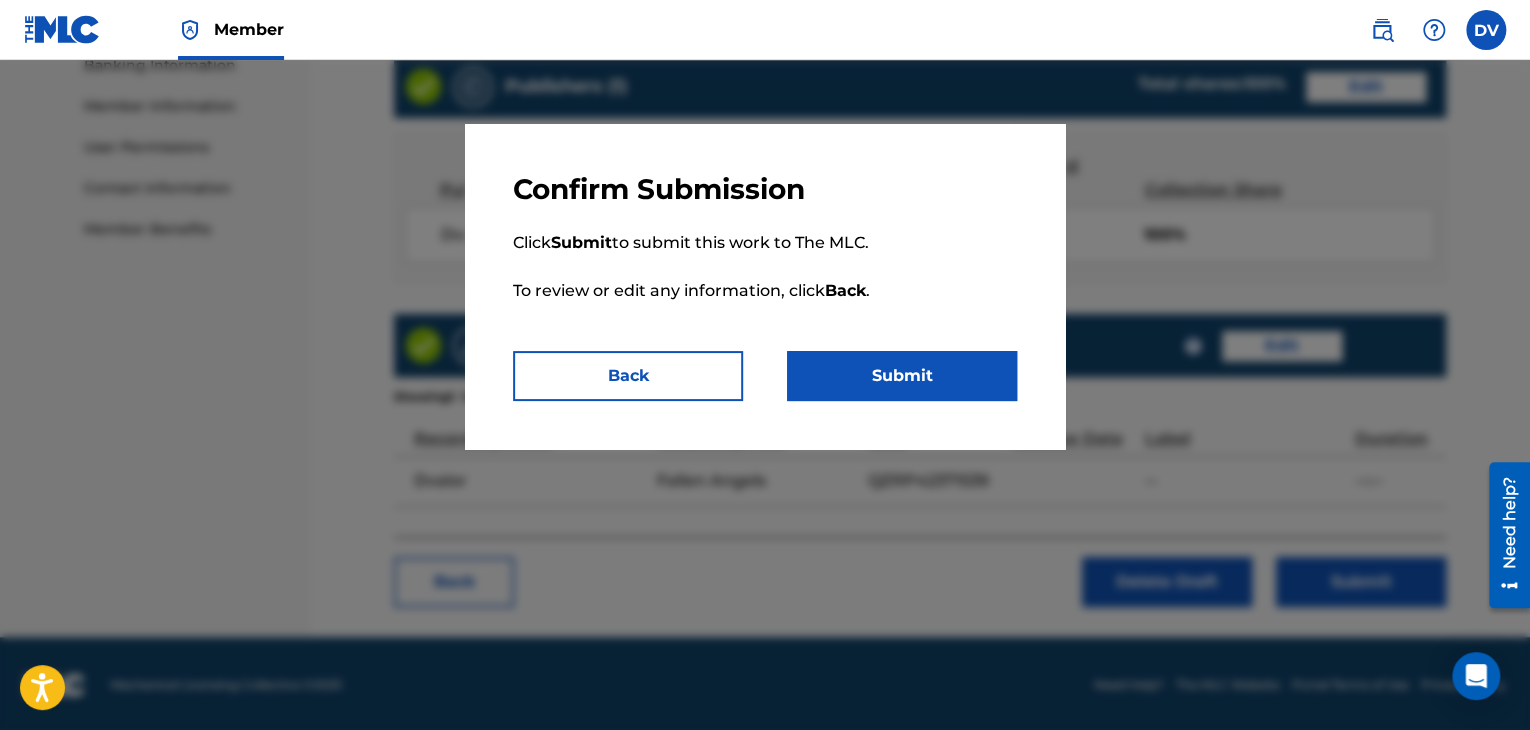 click on "Submit" at bounding box center (902, 376) 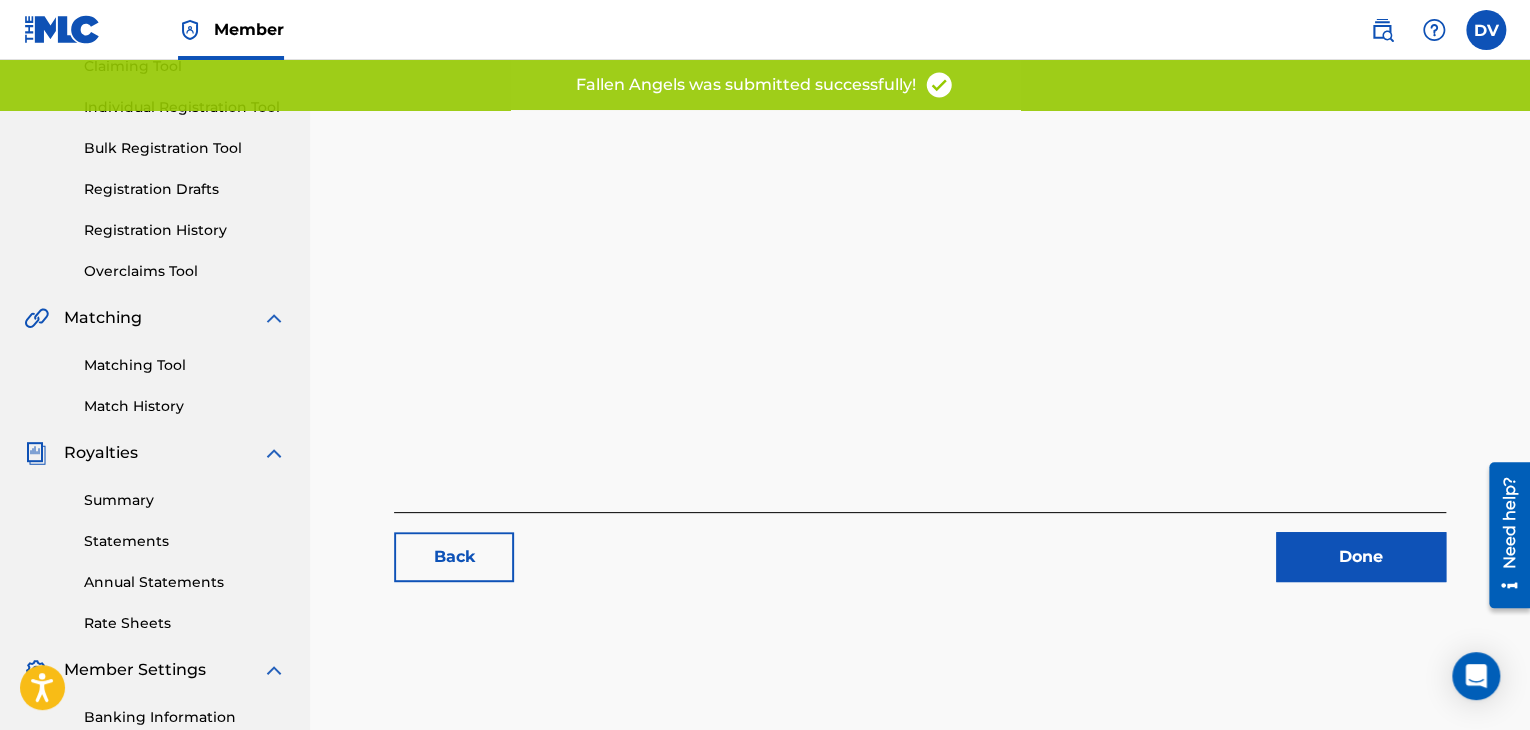 scroll, scrollTop: 404, scrollLeft: 0, axis: vertical 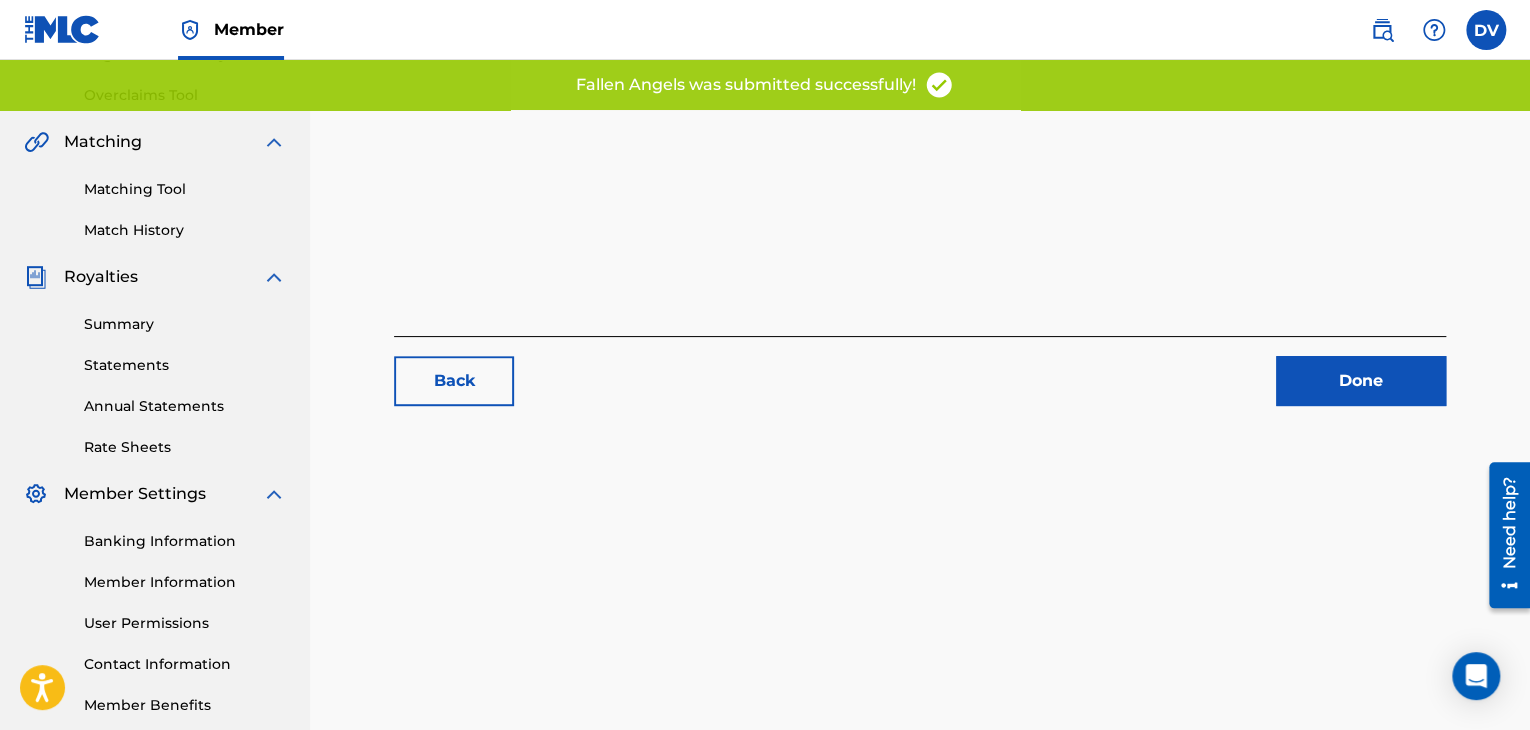 click on "Back Done" at bounding box center [920, 71] 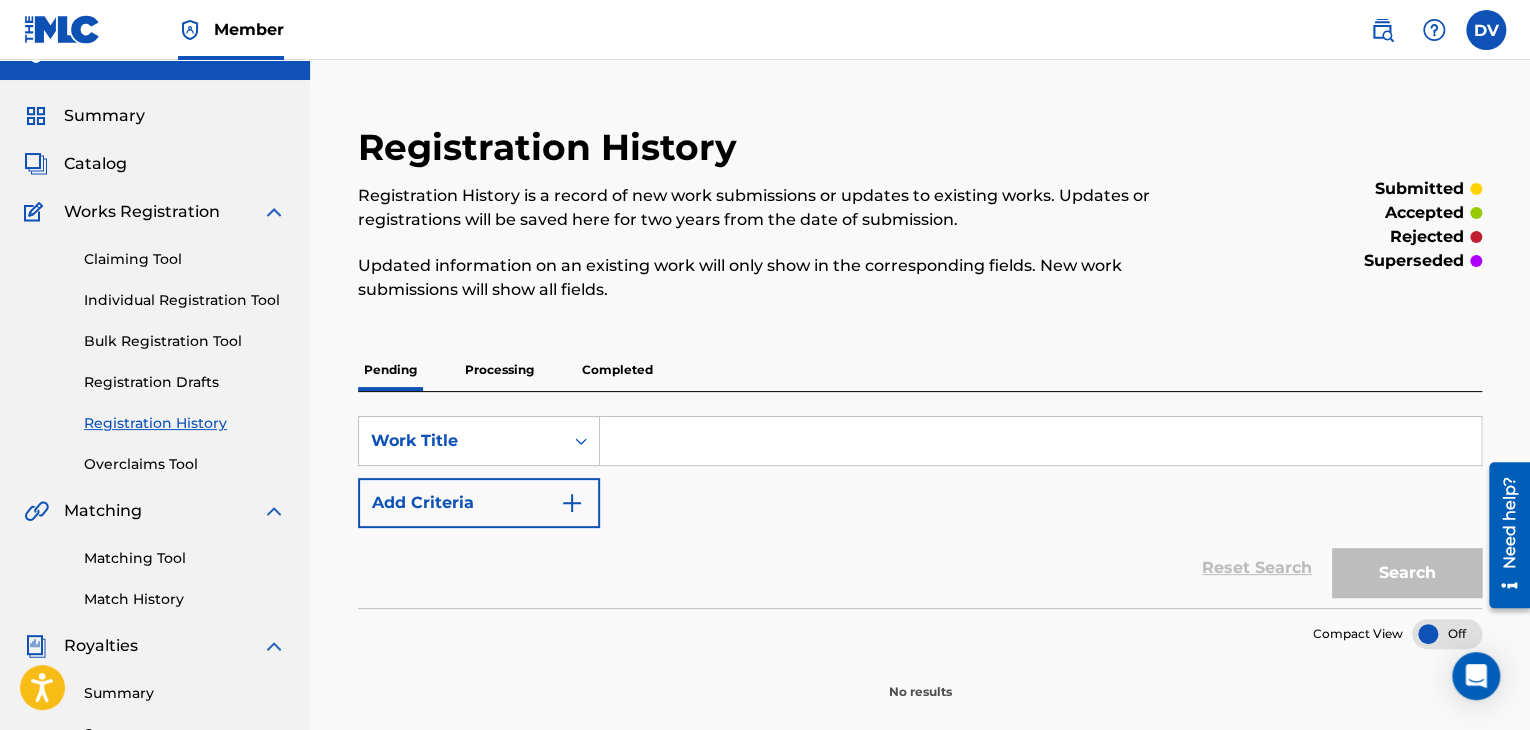 scroll, scrollTop: 40, scrollLeft: 0, axis: vertical 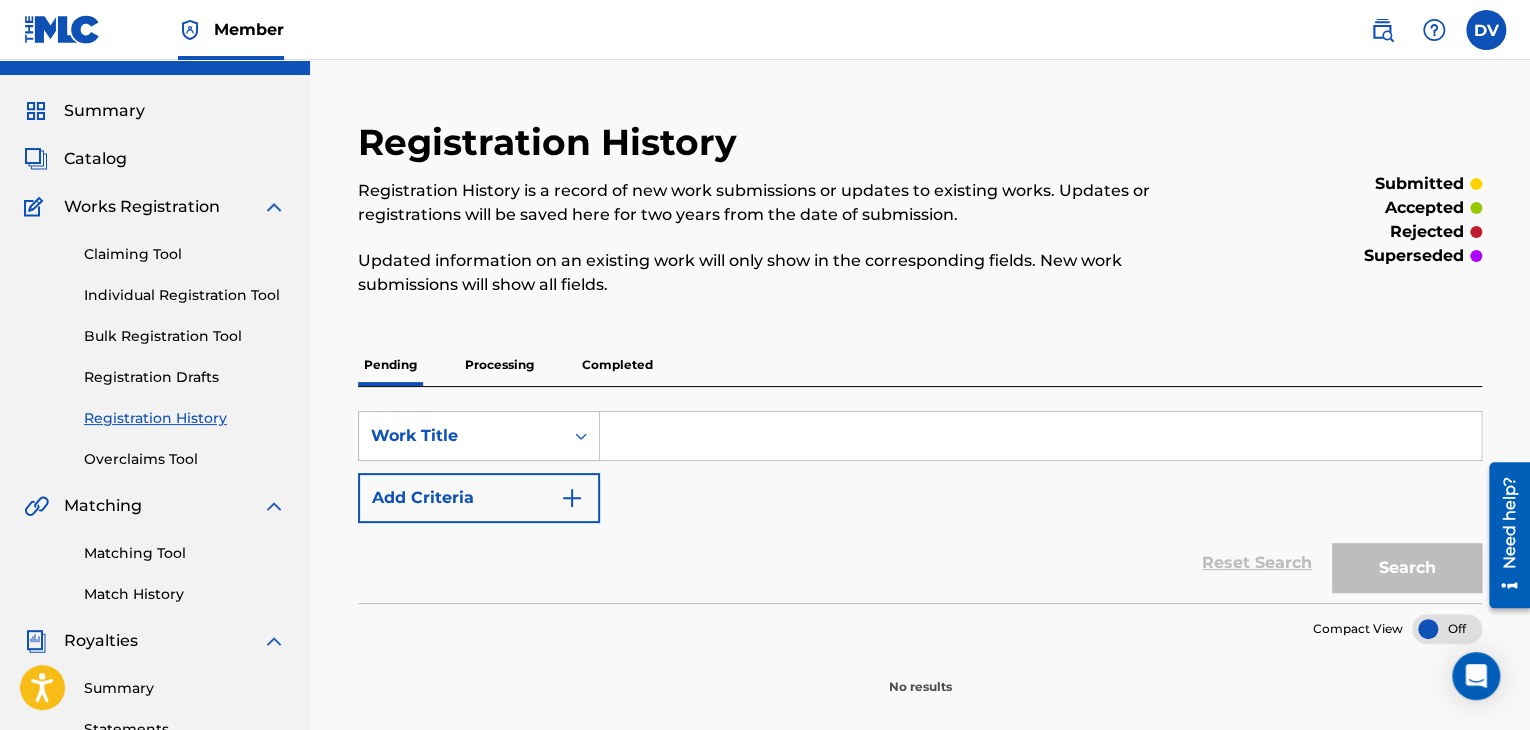 click on "Summary" at bounding box center (155, 111) 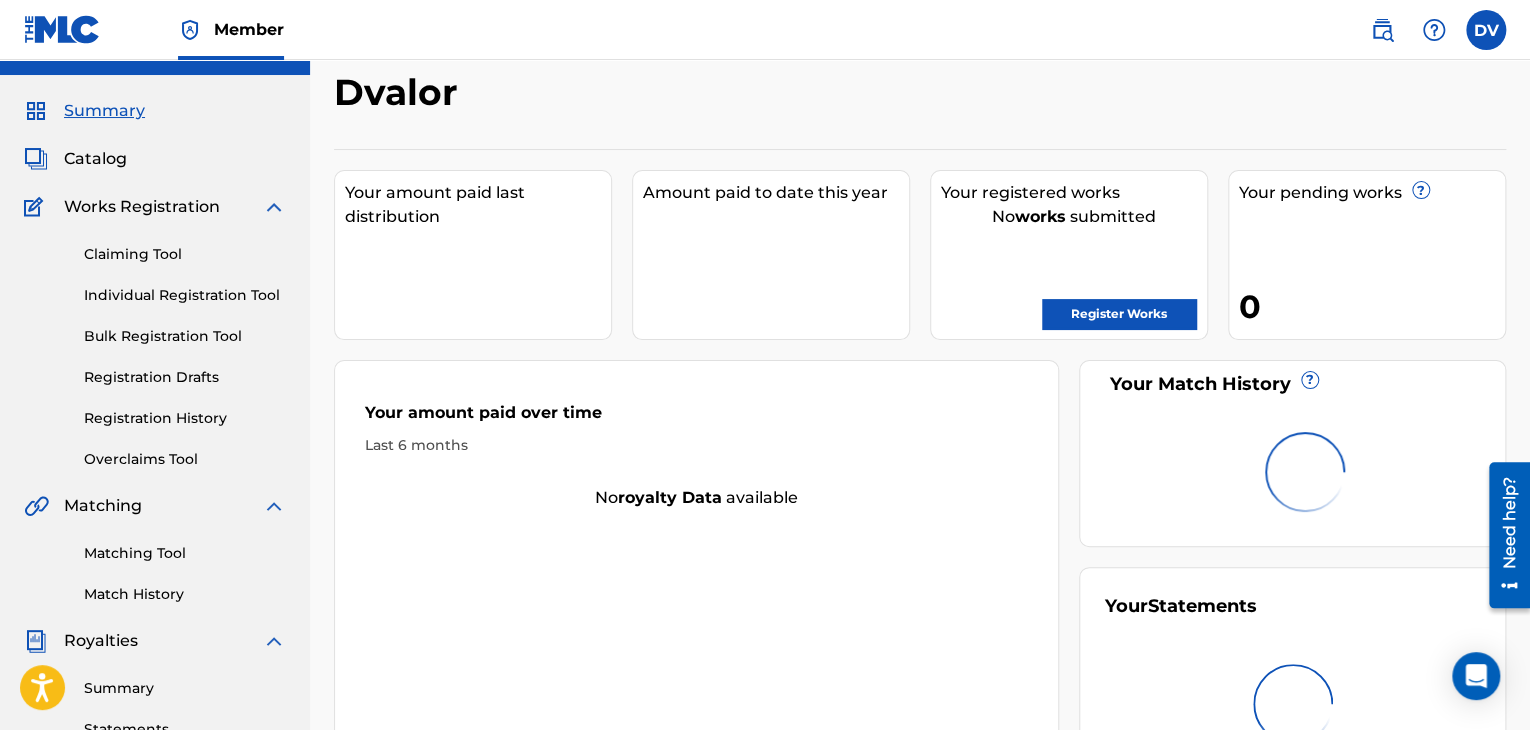 scroll, scrollTop: 0, scrollLeft: 0, axis: both 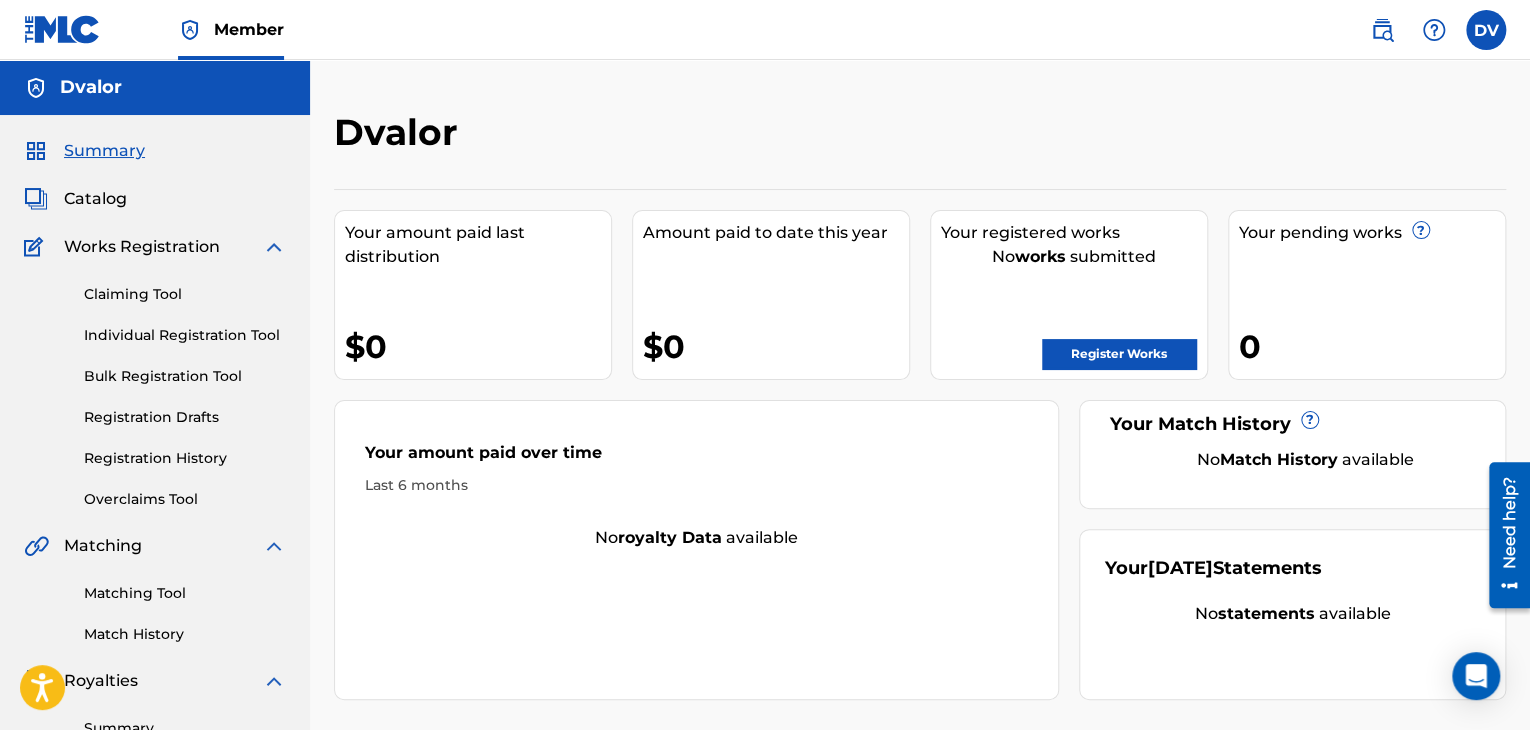 click on "Dvalor" at bounding box center (785, 139) 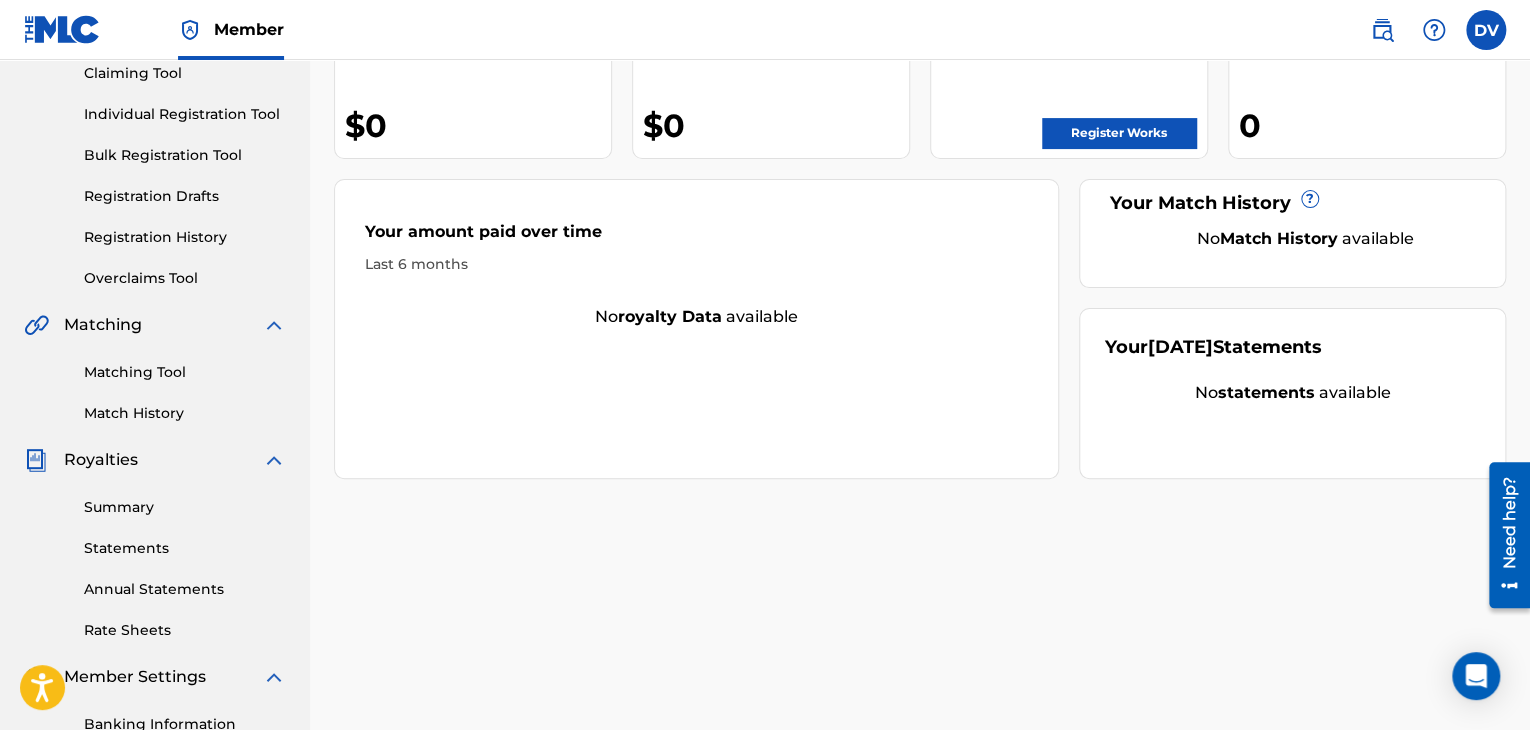scroll, scrollTop: 100, scrollLeft: 0, axis: vertical 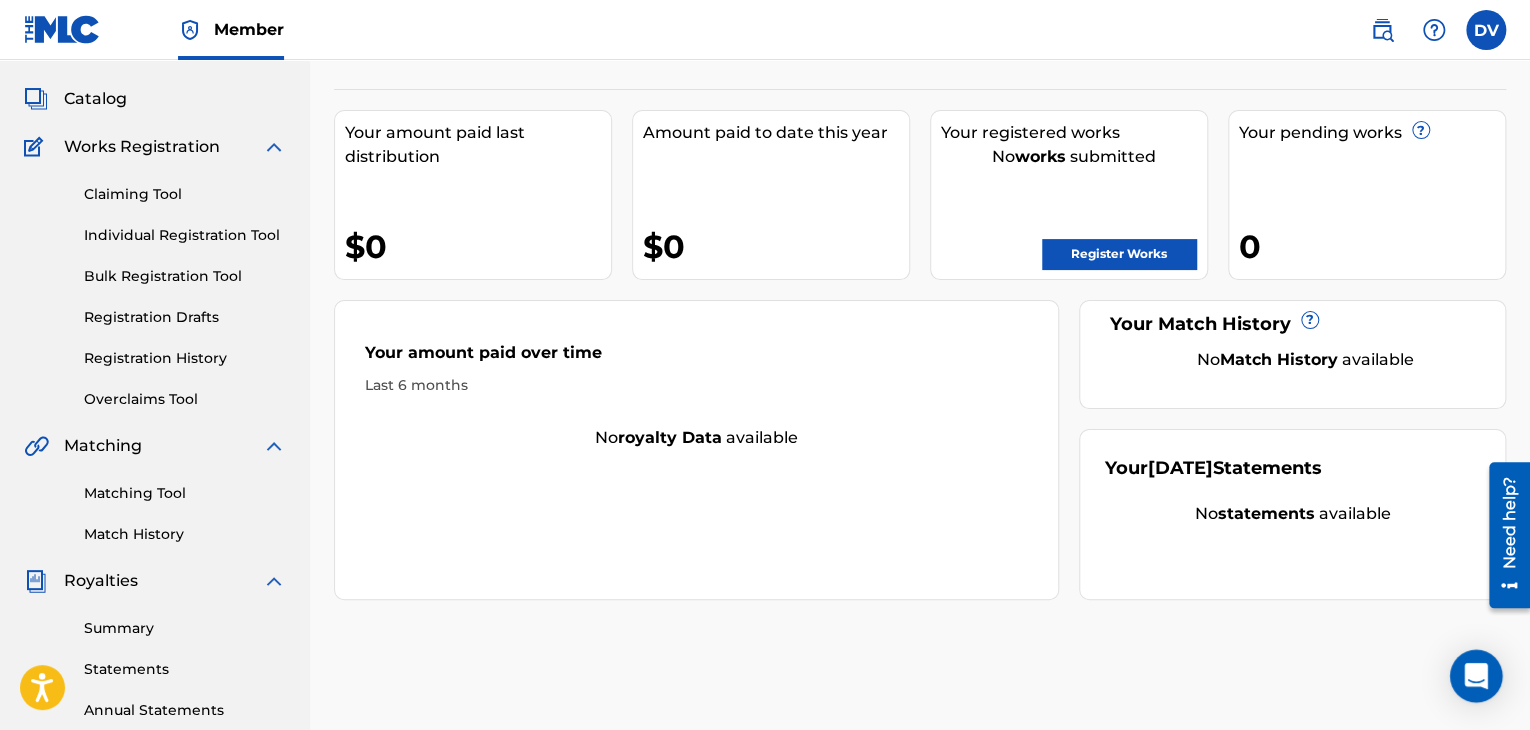 click 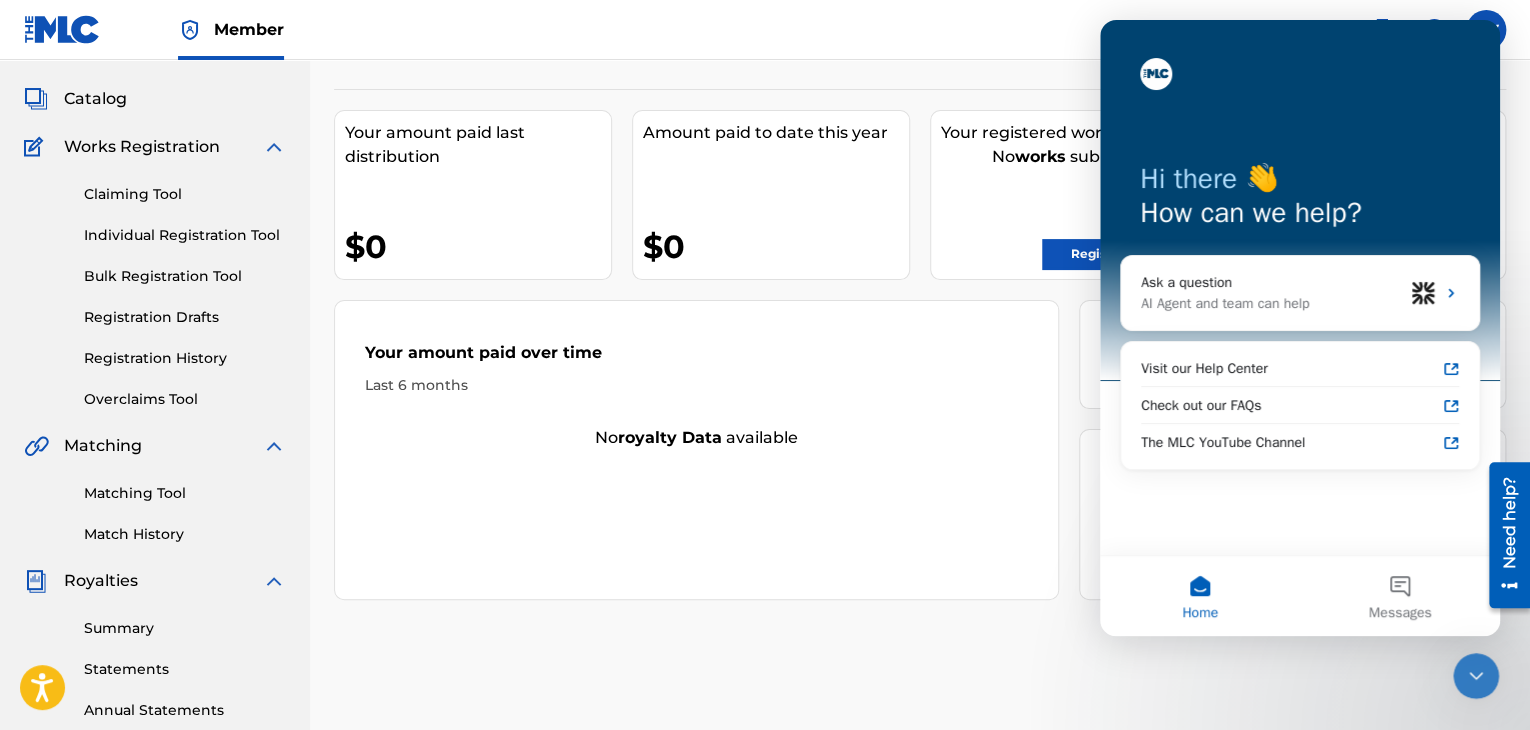 scroll, scrollTop: 0, scrollLeft: 0, axis: both 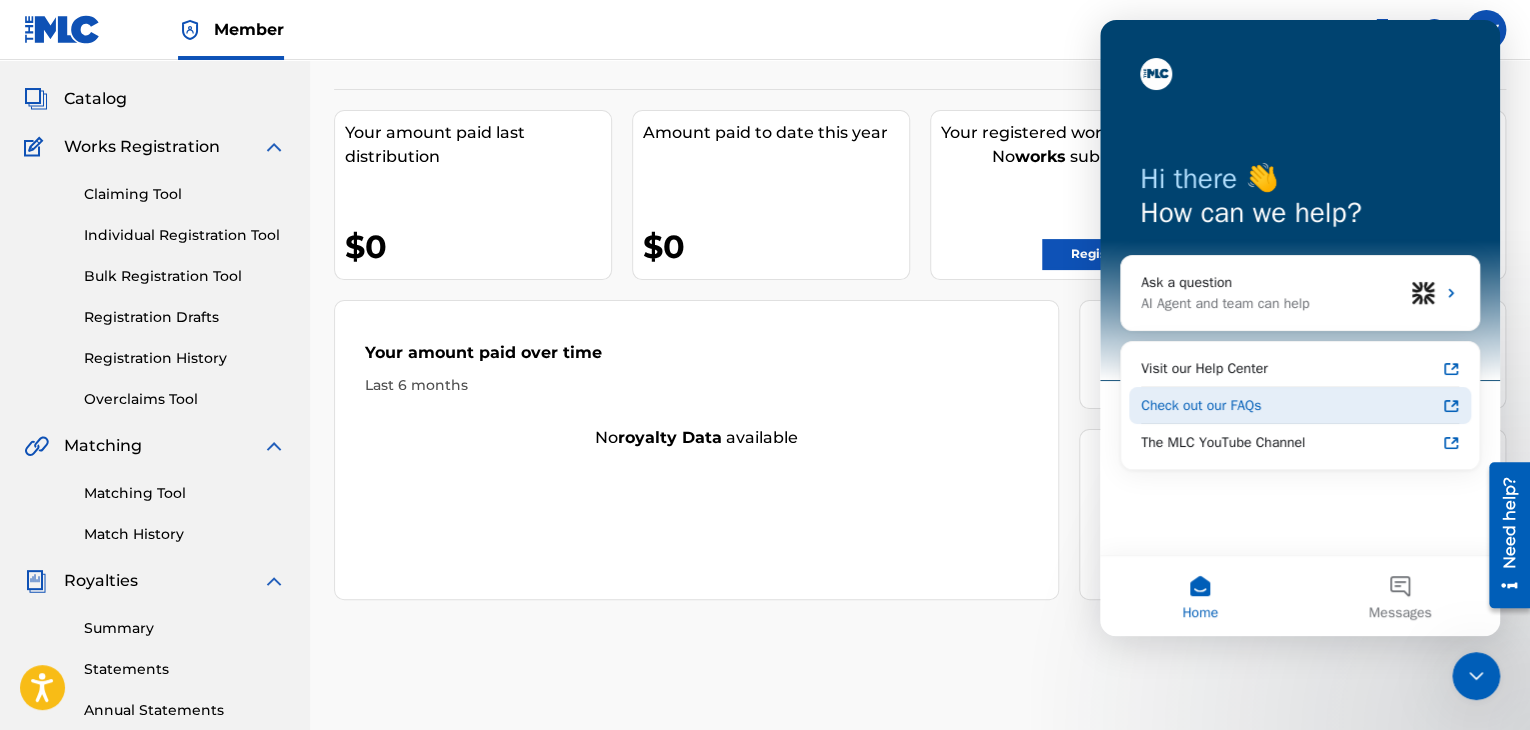 click on "Check out our FAQs" at bounding box center (1288, 405) 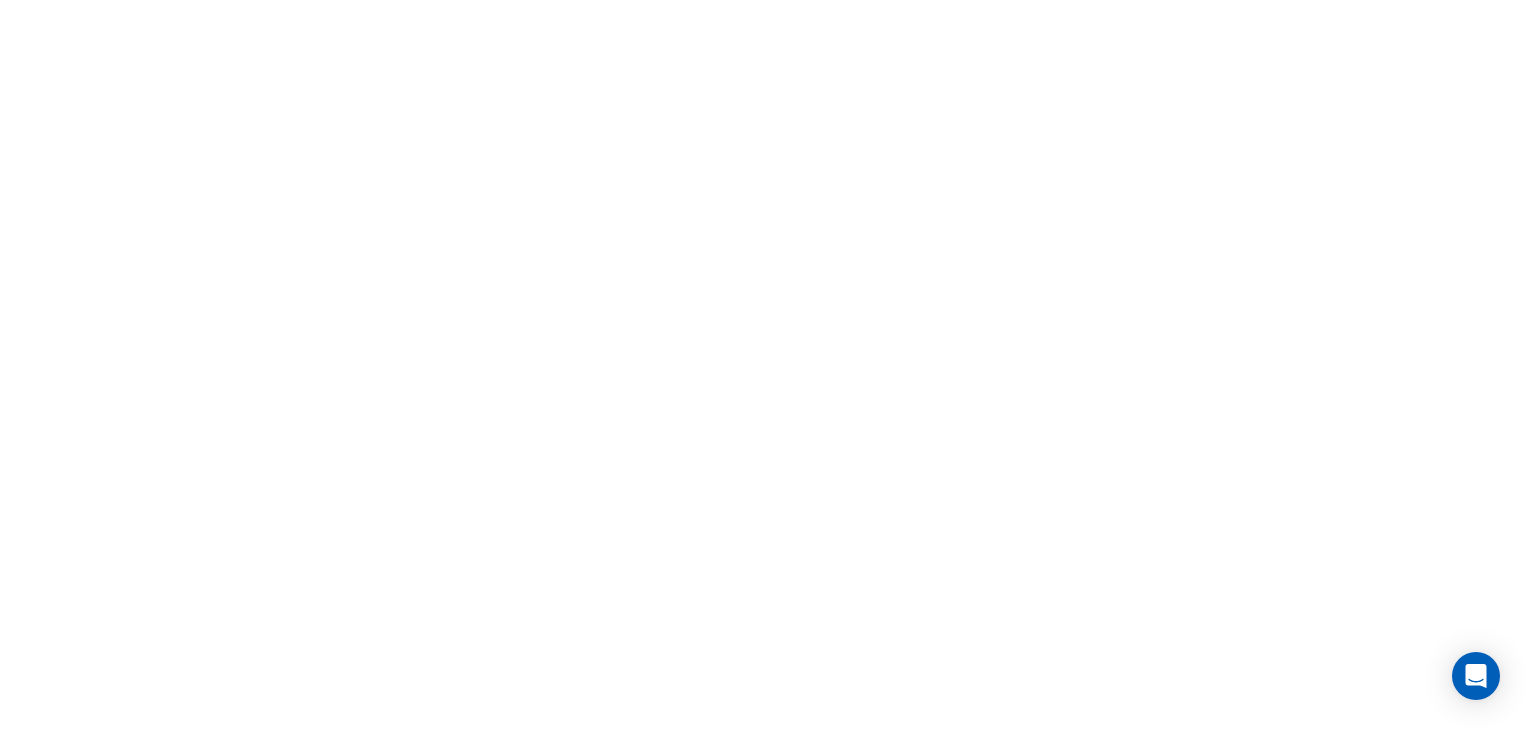 scroll, scrollTop: 0, scrollLeft: 0, axis: both 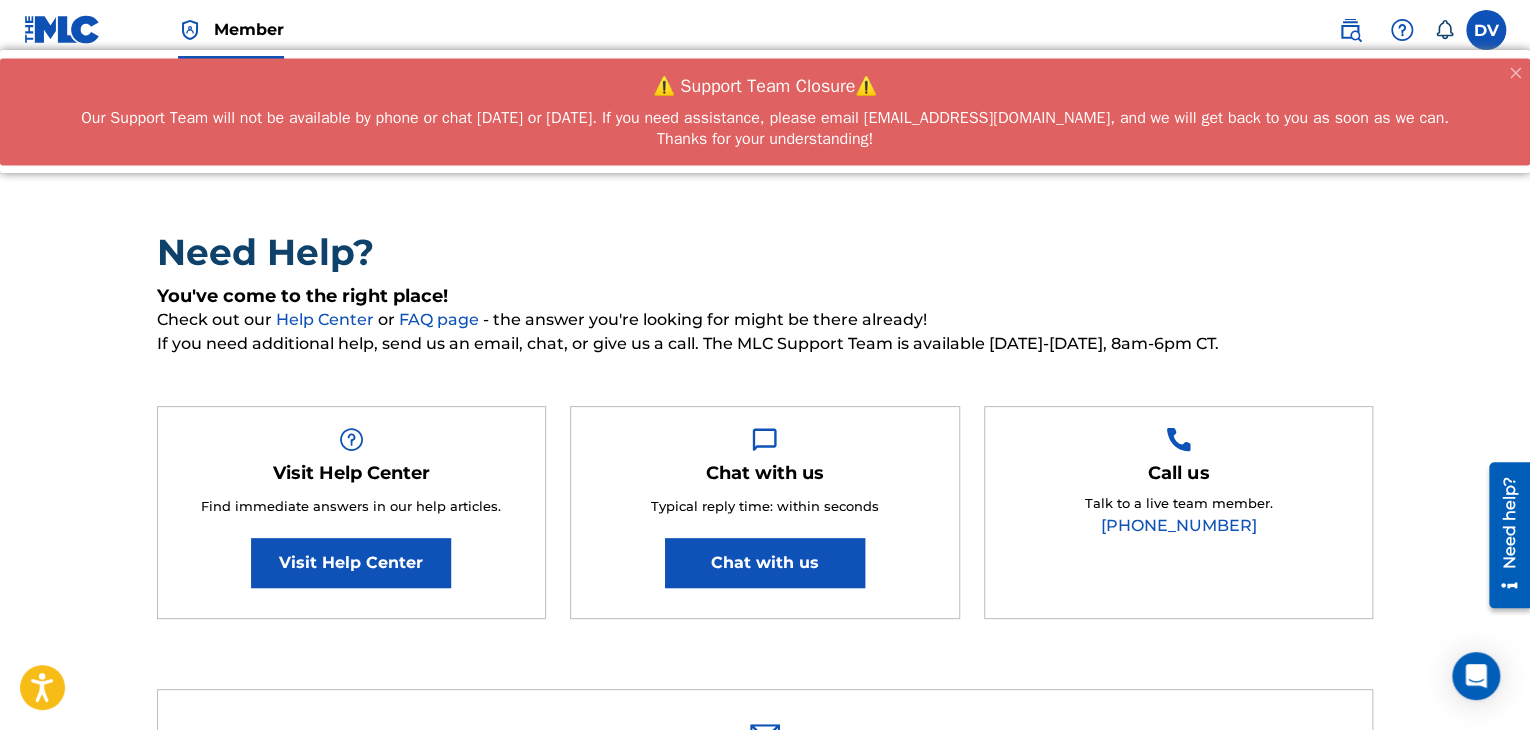 click on "You've come to the right place!" at bounding box center (765, 296) 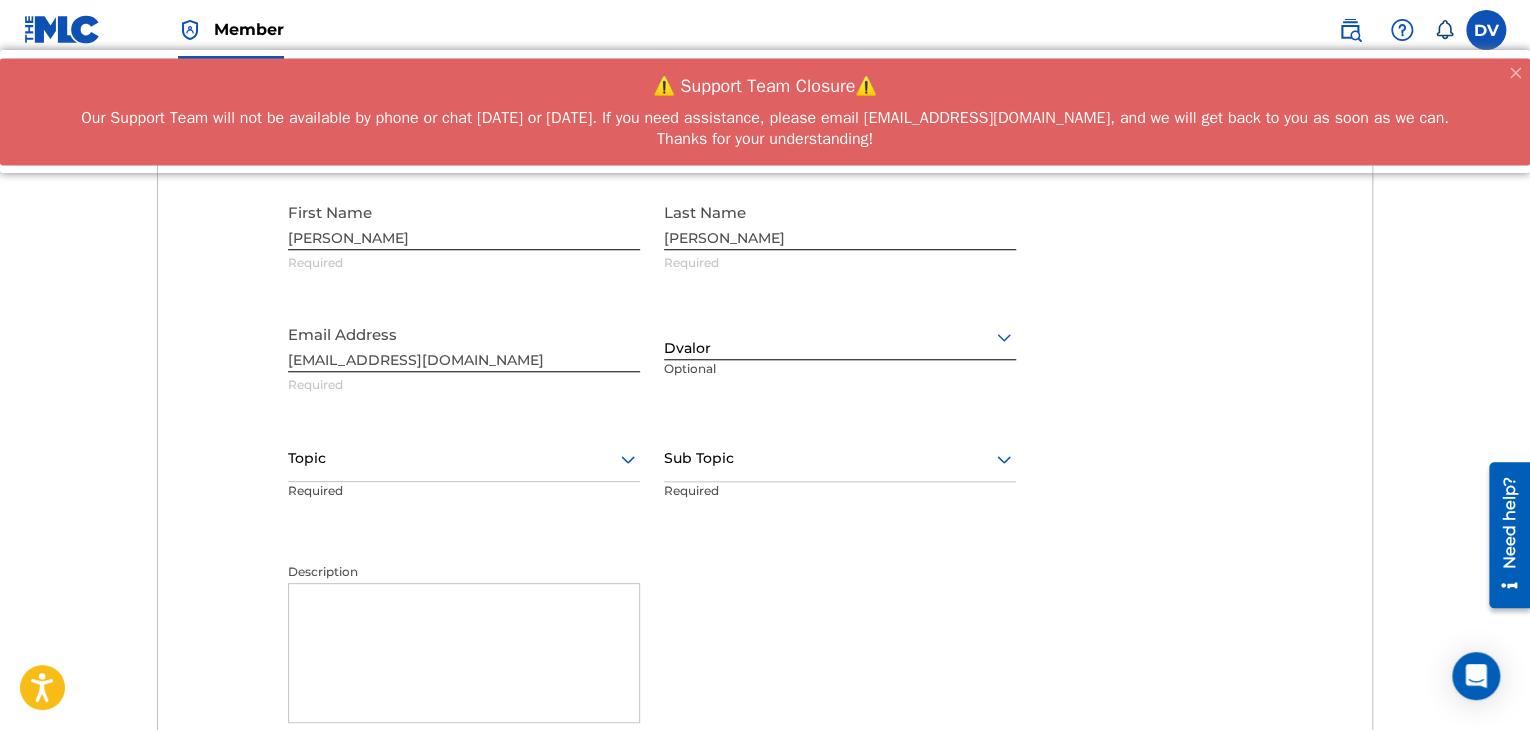 click on "Dvalor Optional" at bounding box center [840, 360] 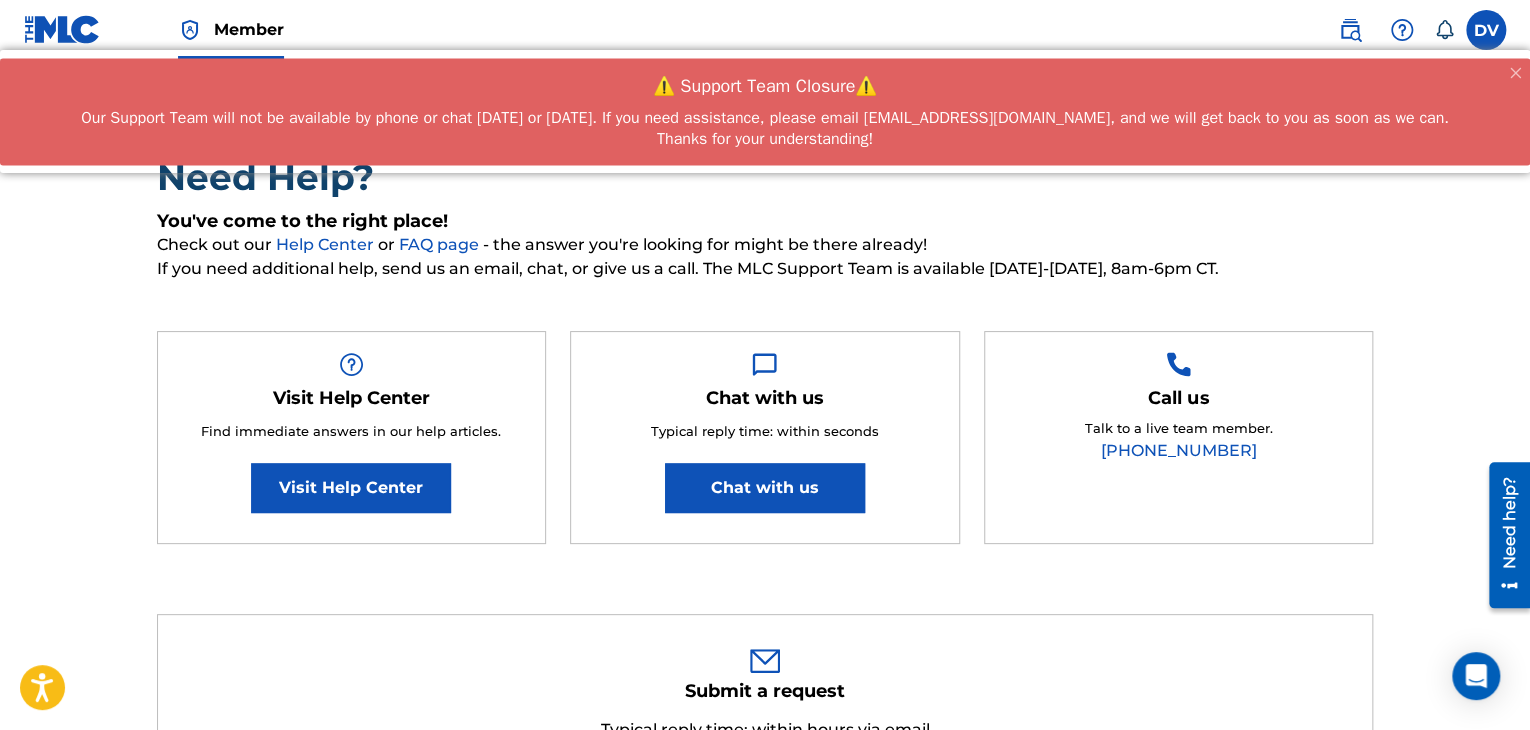 scroll, scrollTop: 74, scrollLeft: 0, axis: vertical 